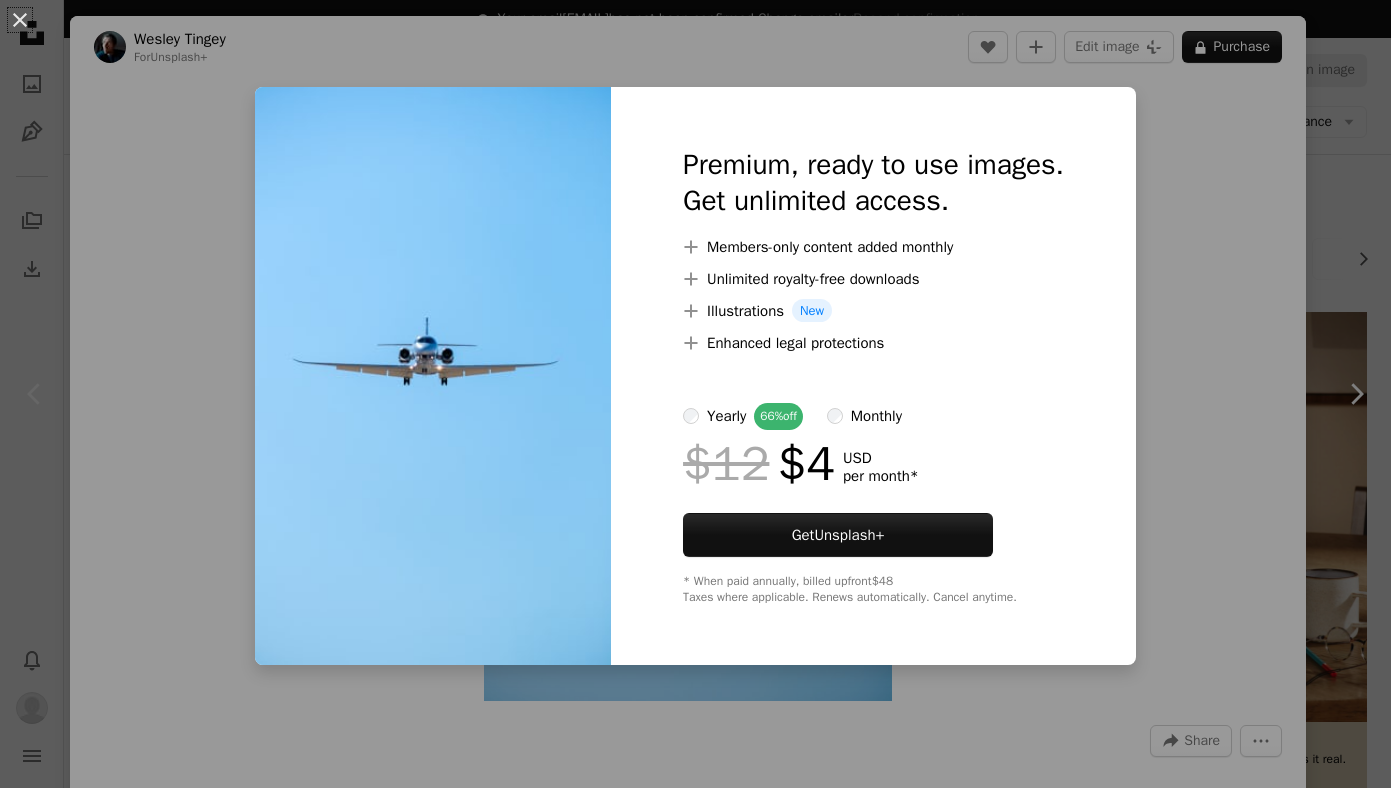 scroll, scrollTop: 208, scrollLeft: 0, axis: vertical 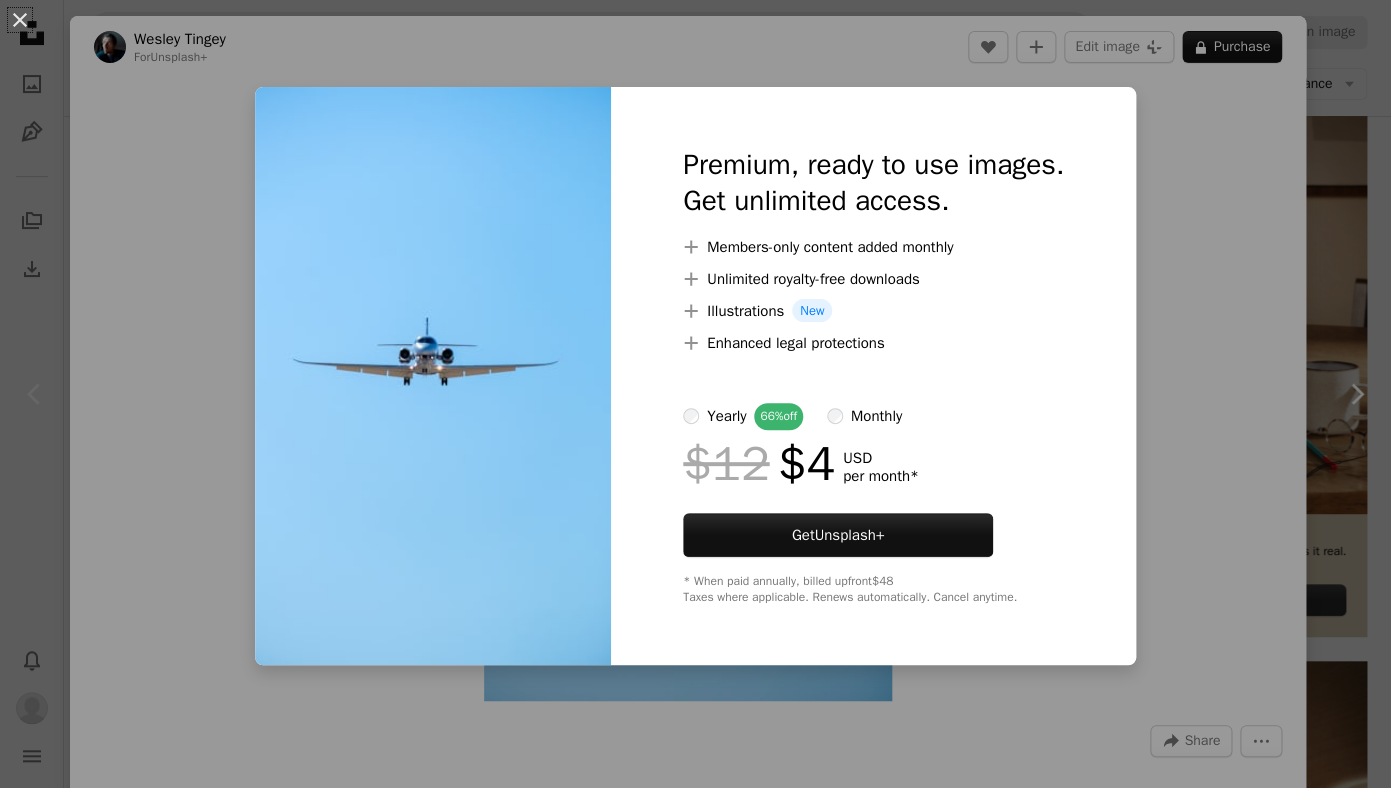 click on "An X shape Premium, ready to use images. Get unlimited access. A plus sign Members-only content added monthly A plus sign Unlimited royalty-free downloads A plus sign Illustrations  New A plus sign Enhanced legal protections yearly 66%  off monthly $12   $4 USD per month * Get  Unsplash+ * When paid annually, billed upfront  $48 Taxes where applicable. Renews automatically. Cancel anytime." at bounding box center [695, 394] 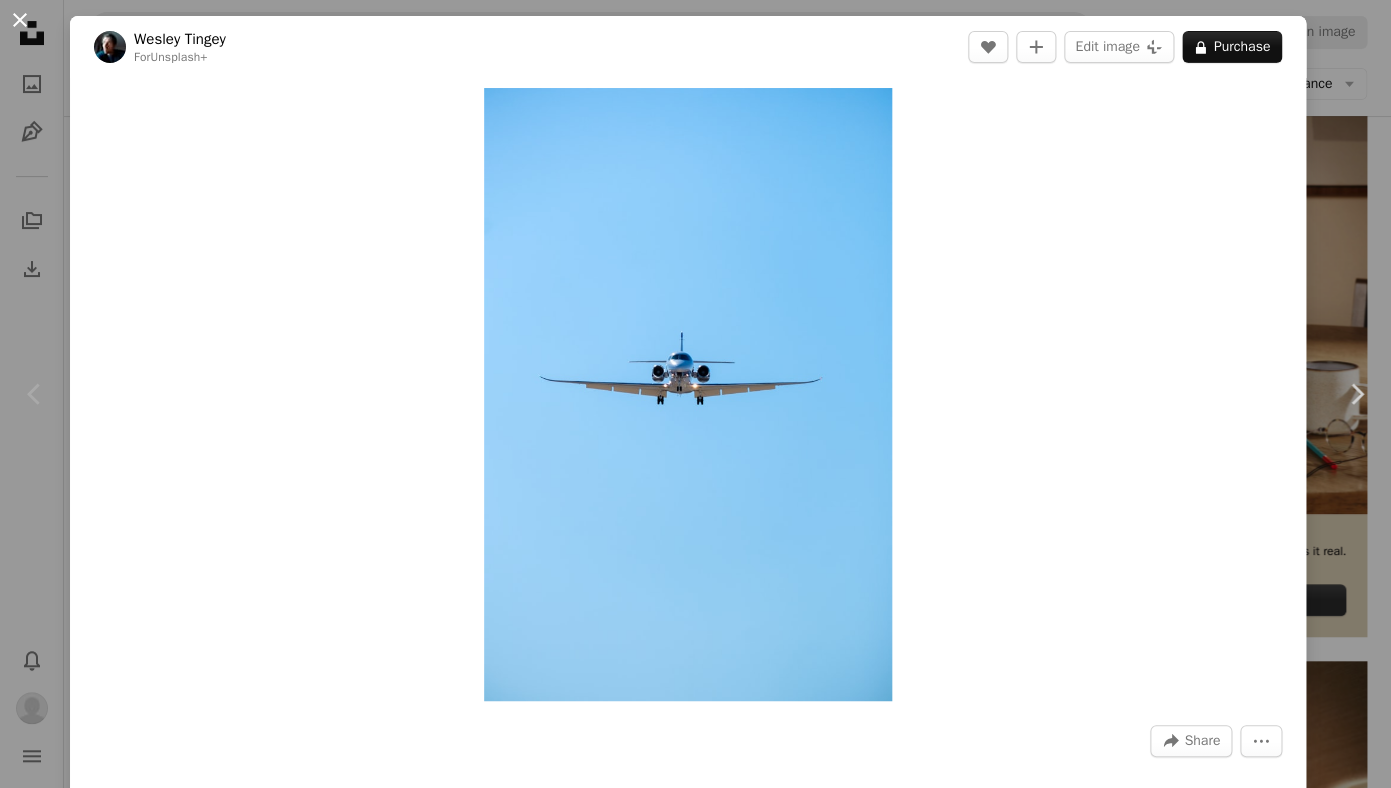 click on "An X shape" at bounding box center [20, 20] 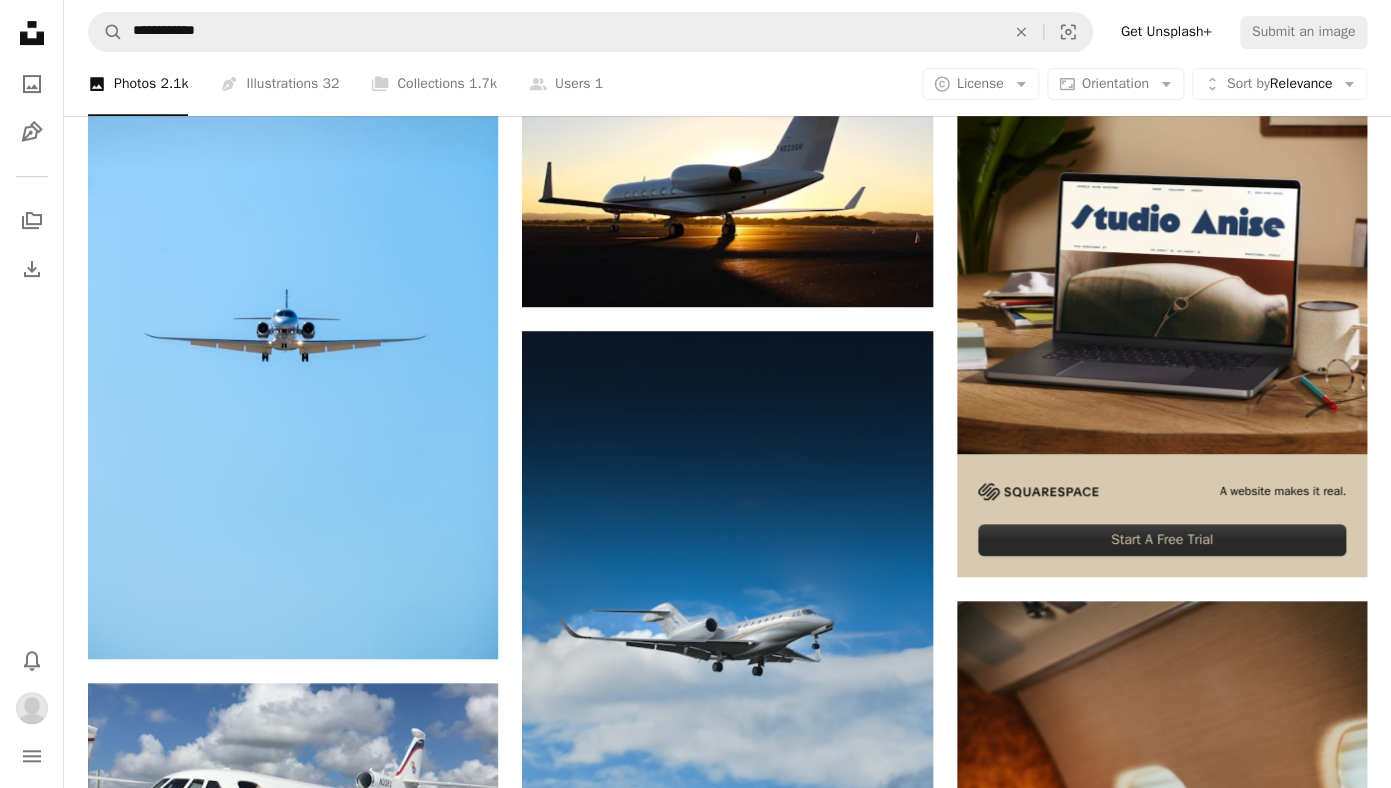 scroll, scrollTop: 0, scrollLeft: 0, axis: both 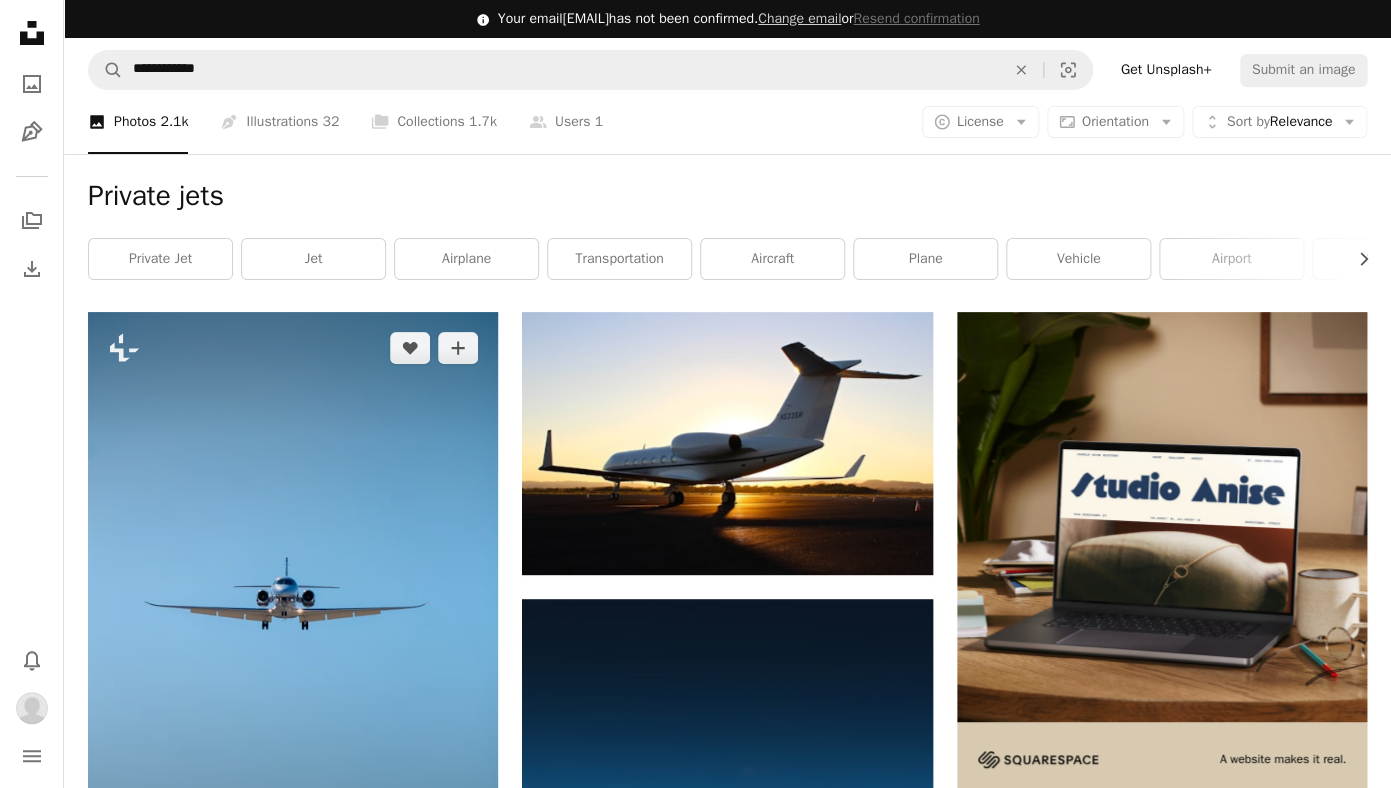 click at bounding box center (293, 619) 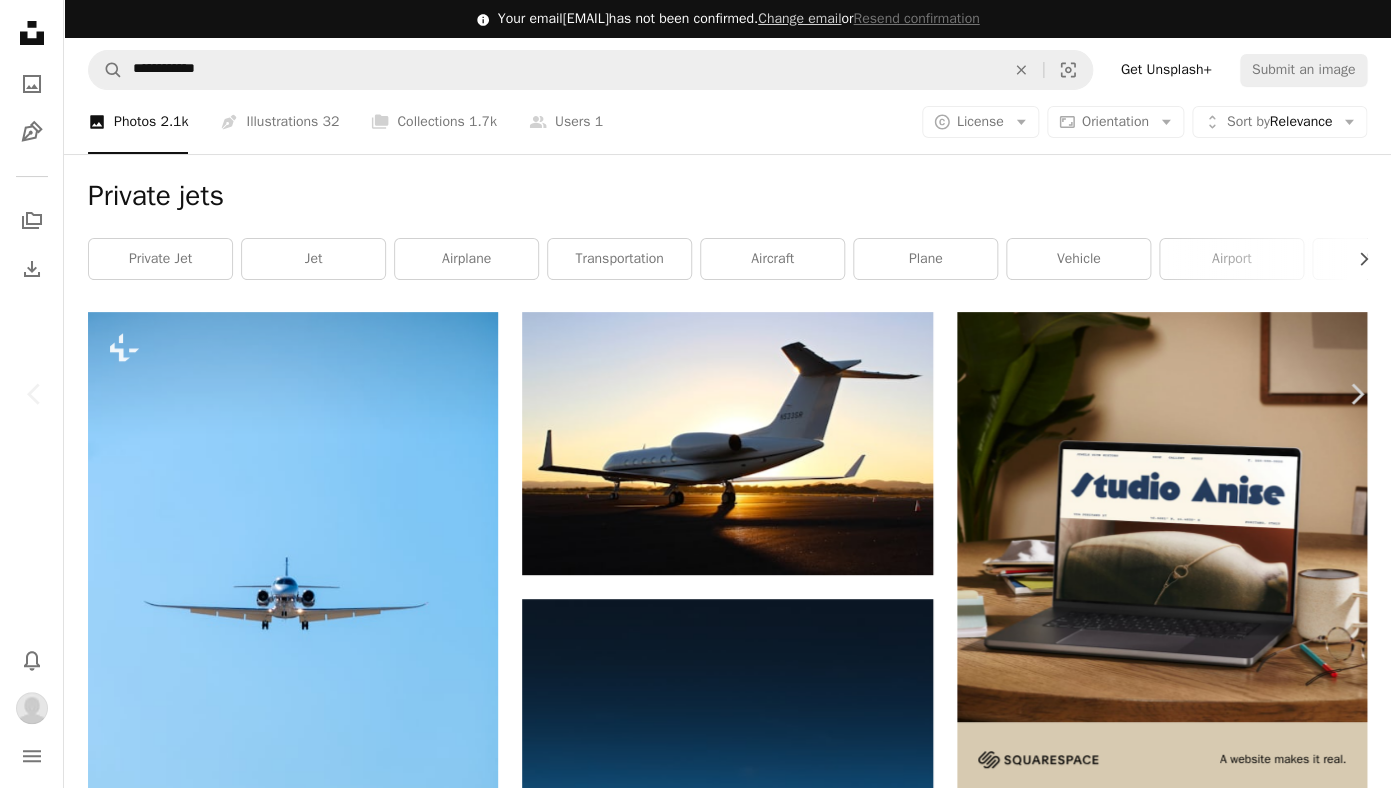 click on "A lock" 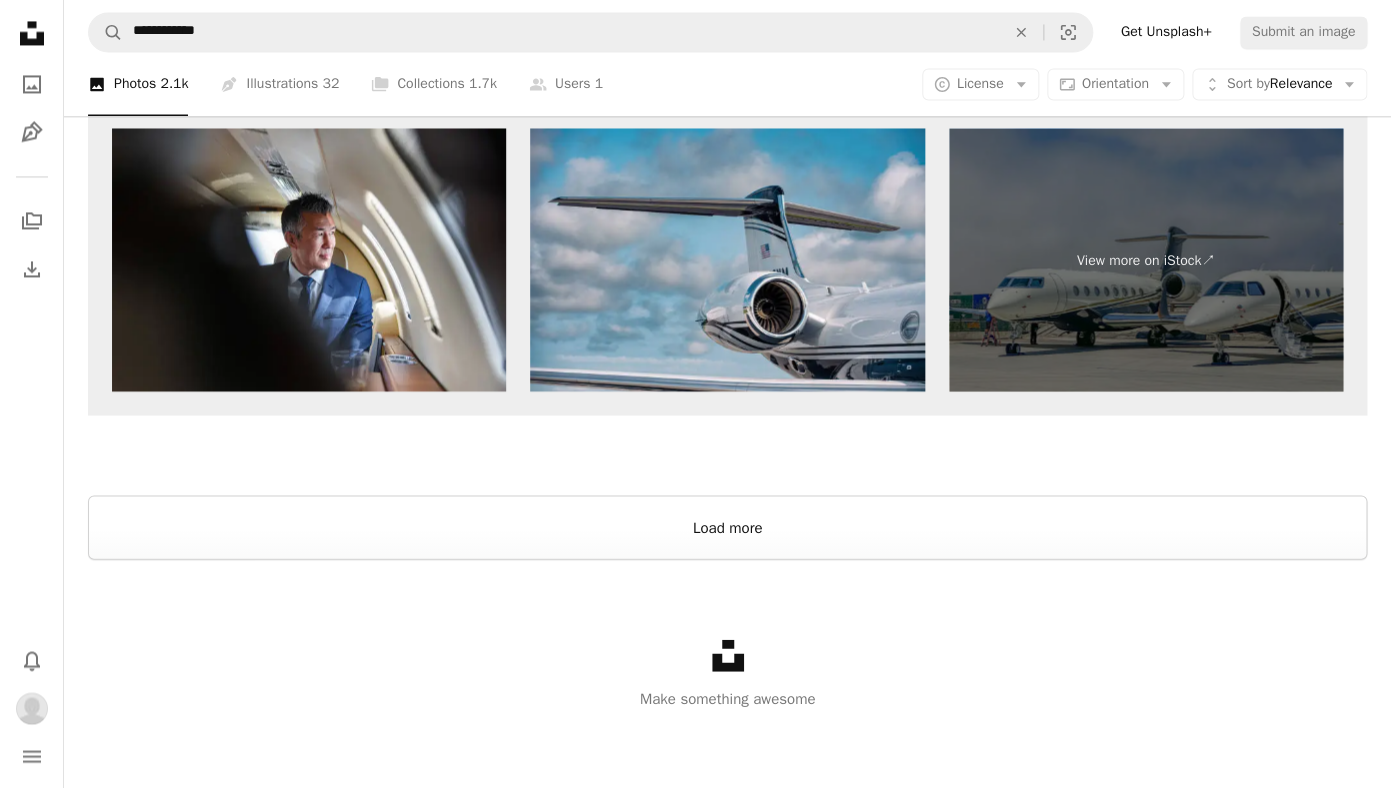 click on "Load more" at bounding box center [727, 527] 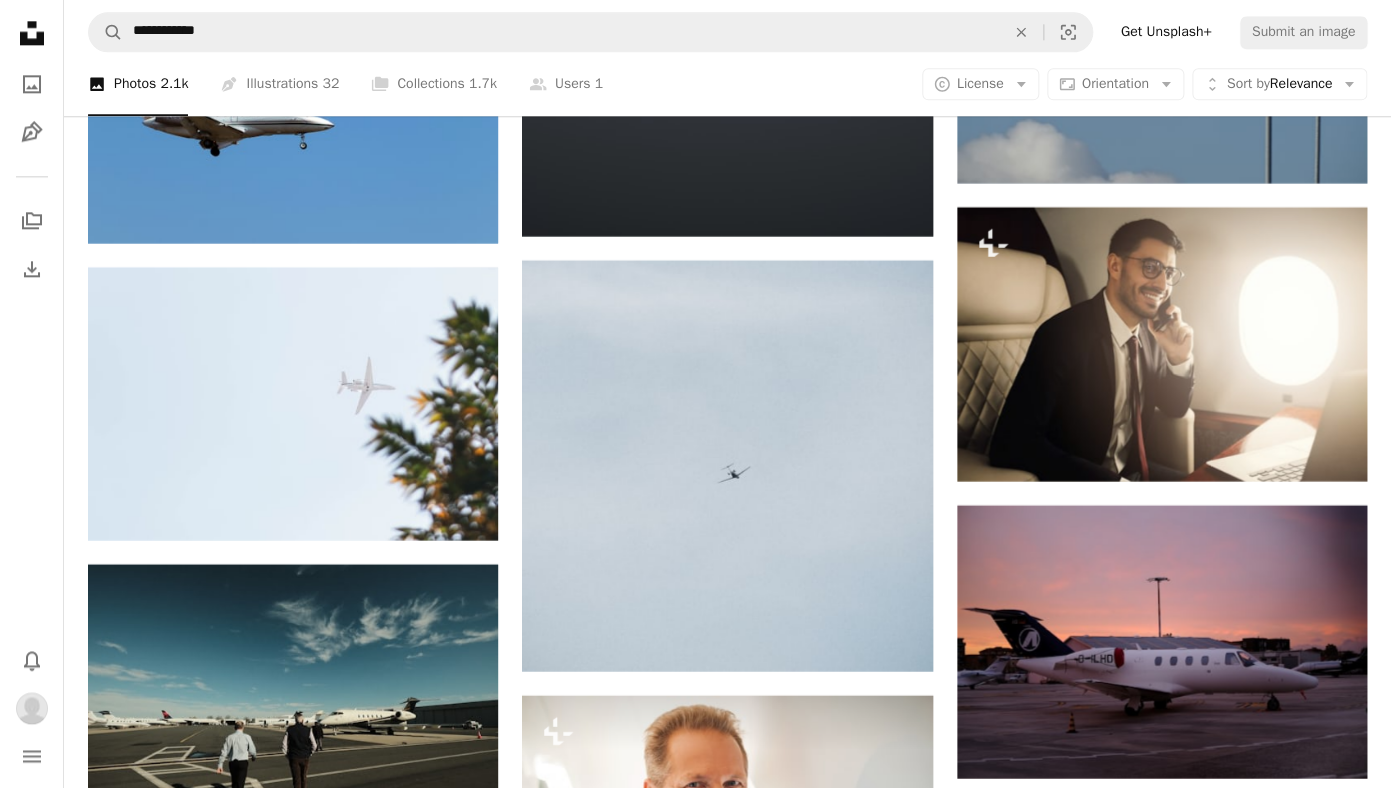 scroll, scrollTop: 9581, scrollLeft: 0, axis: vertical 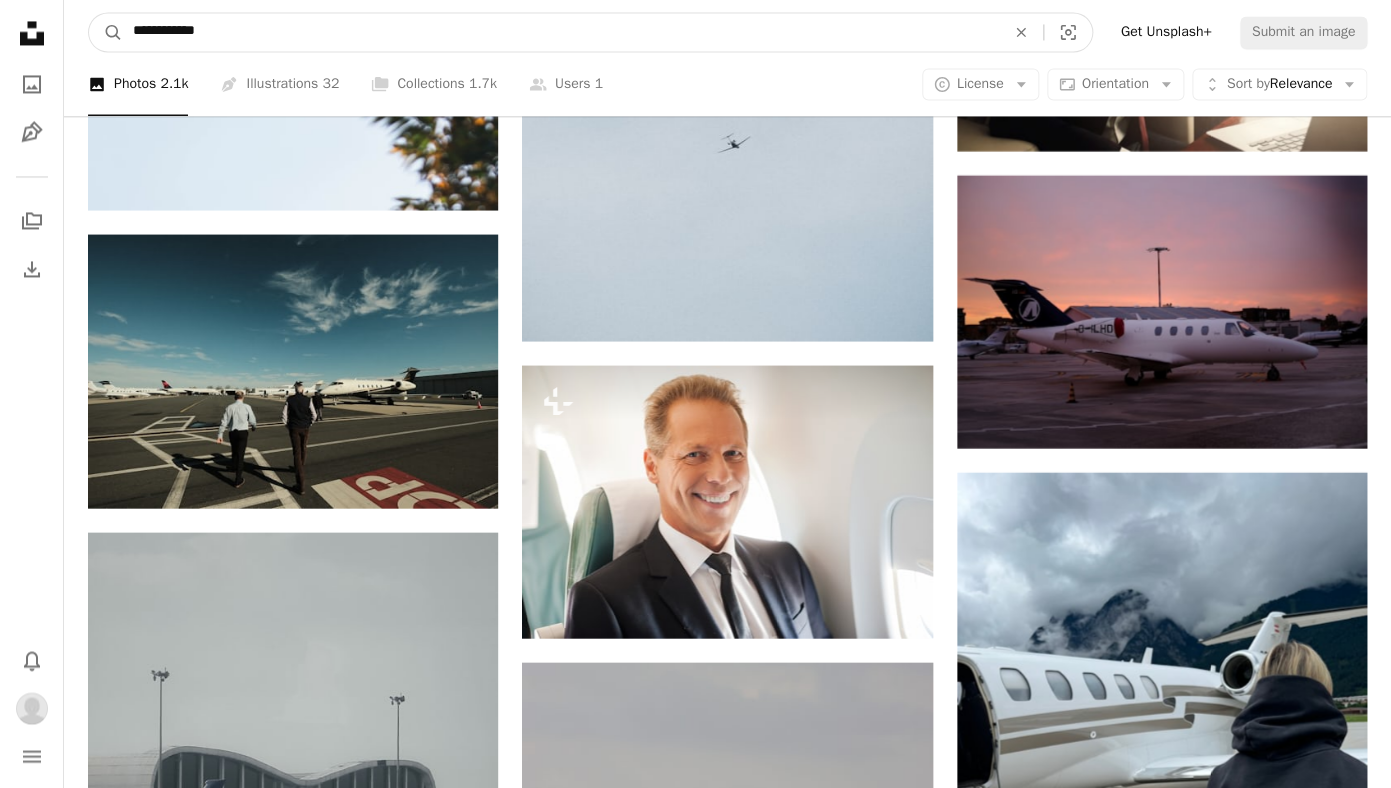 drag, startPoint x: 234, startPoint y: 23, endPoint x: 51, endPoint y: 2, distance: 184.20097 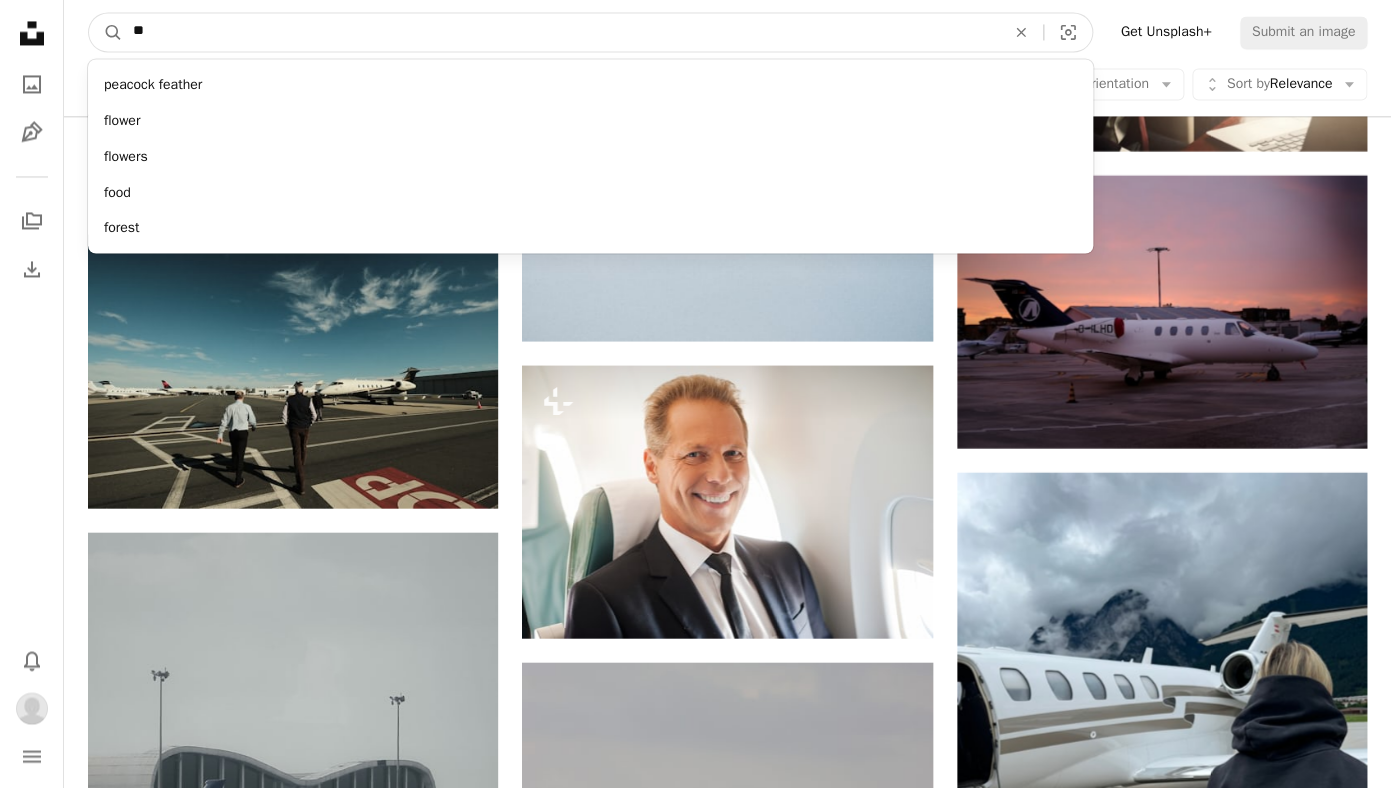 type on "***" 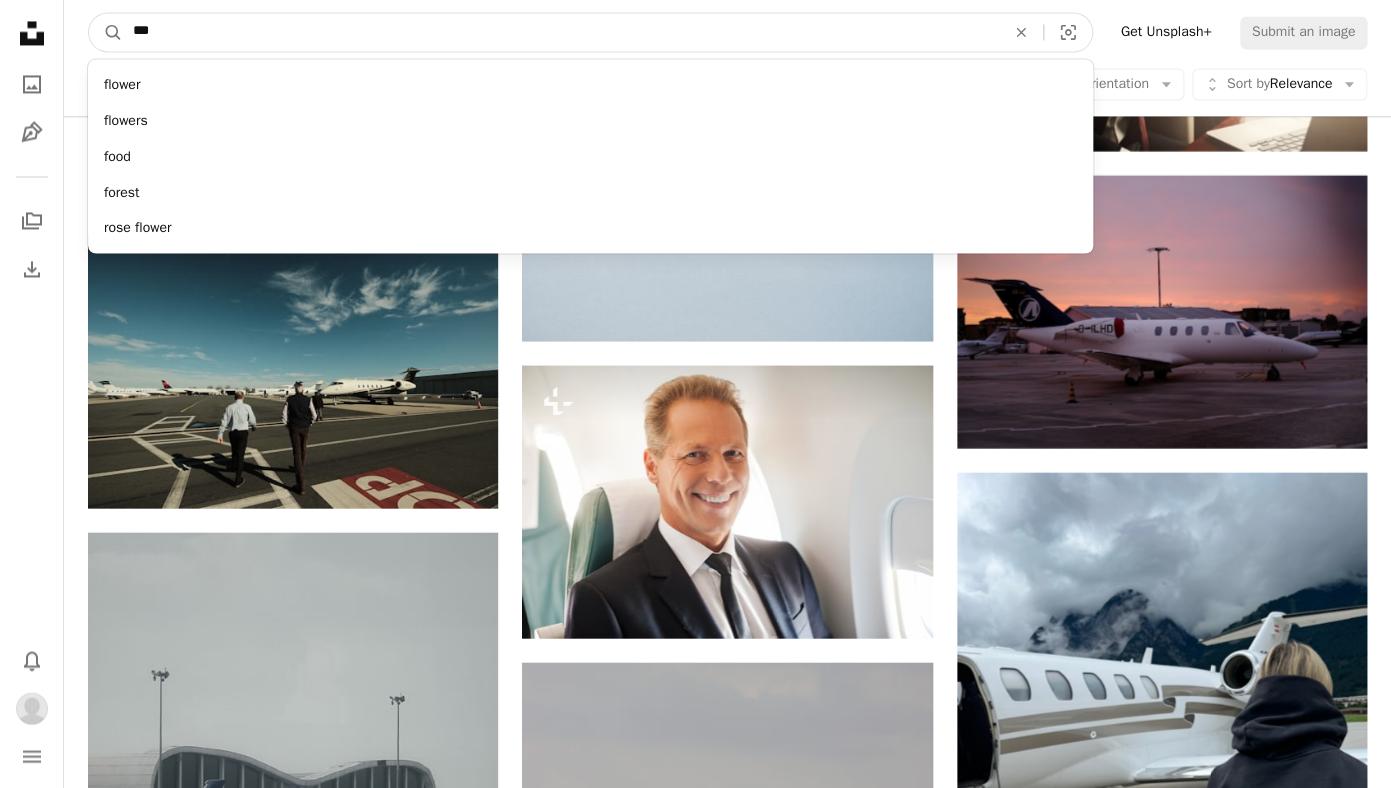 click on "A magnifying glass" at bounding box center (106, 32) 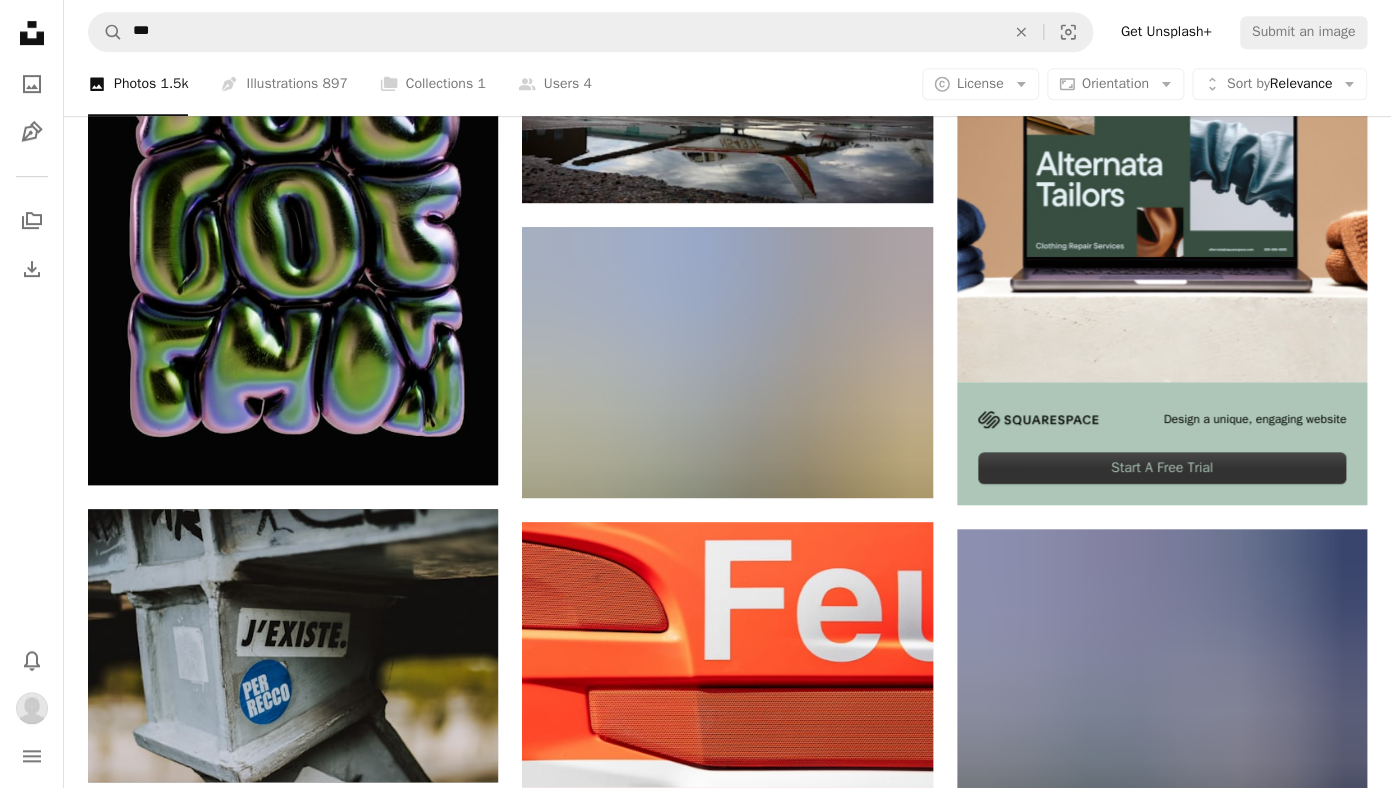 scroll, scrollTop: 0, scrollLeft: 0, axis: both 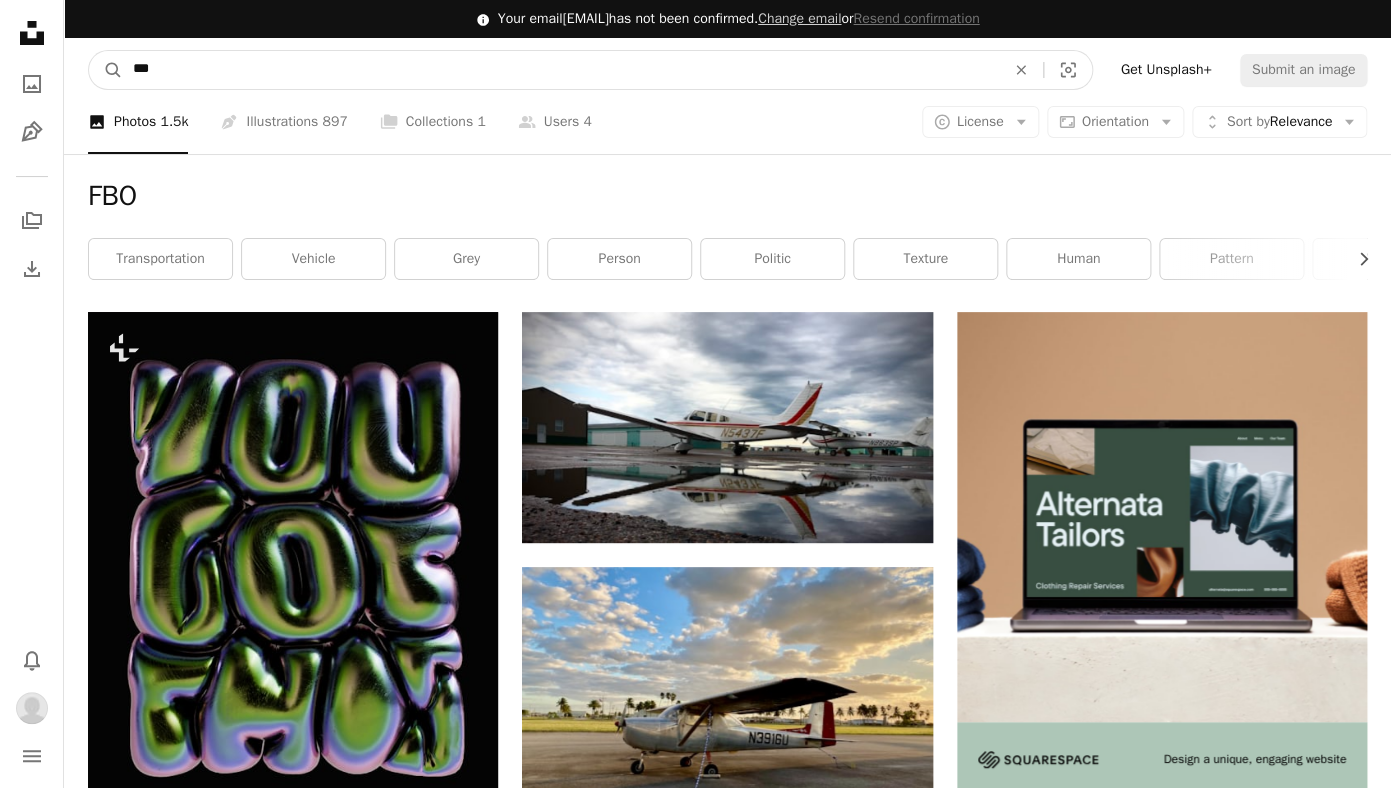drag, startPoint x: 167, startPoint y: 74, endPoint x: 31, endPoint y: 58, distance: 136.93794 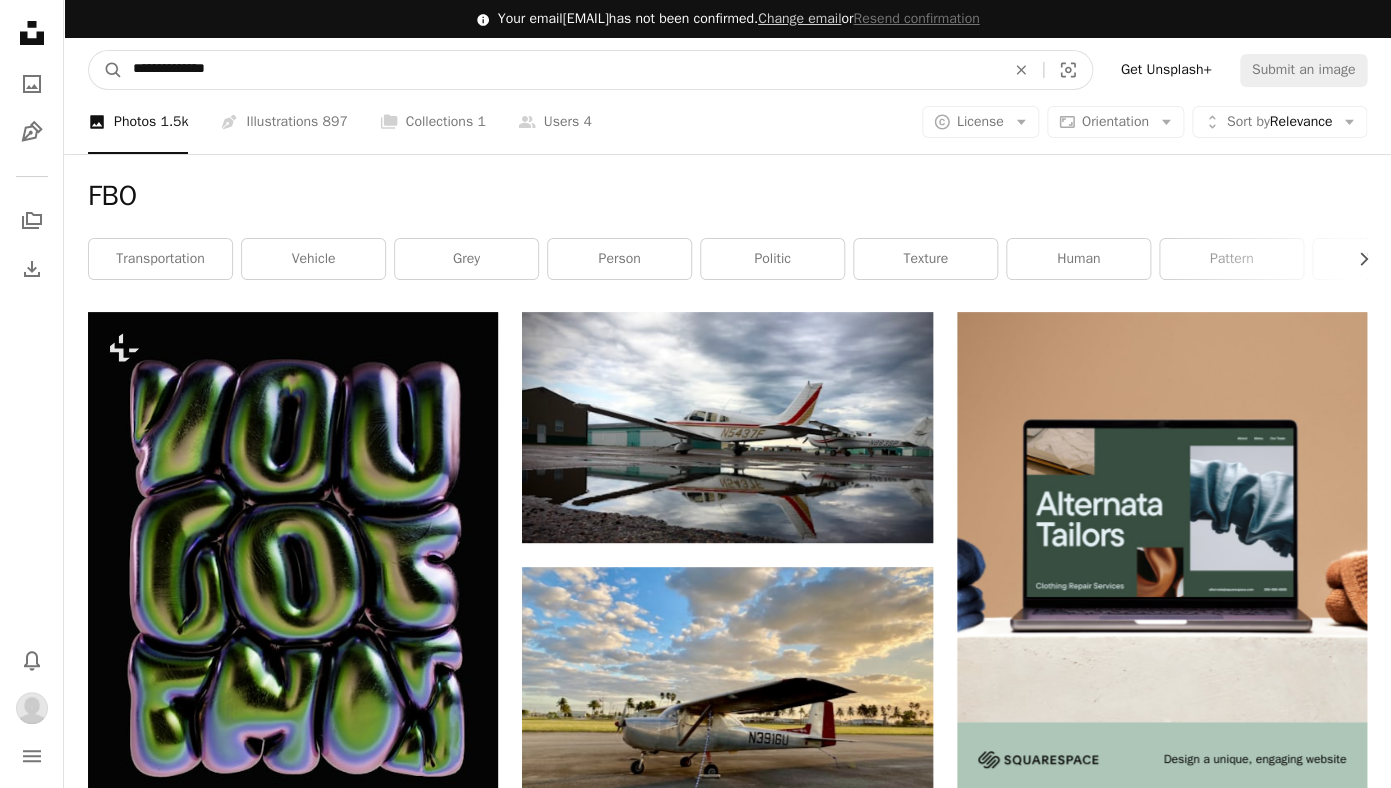 type on "**********" 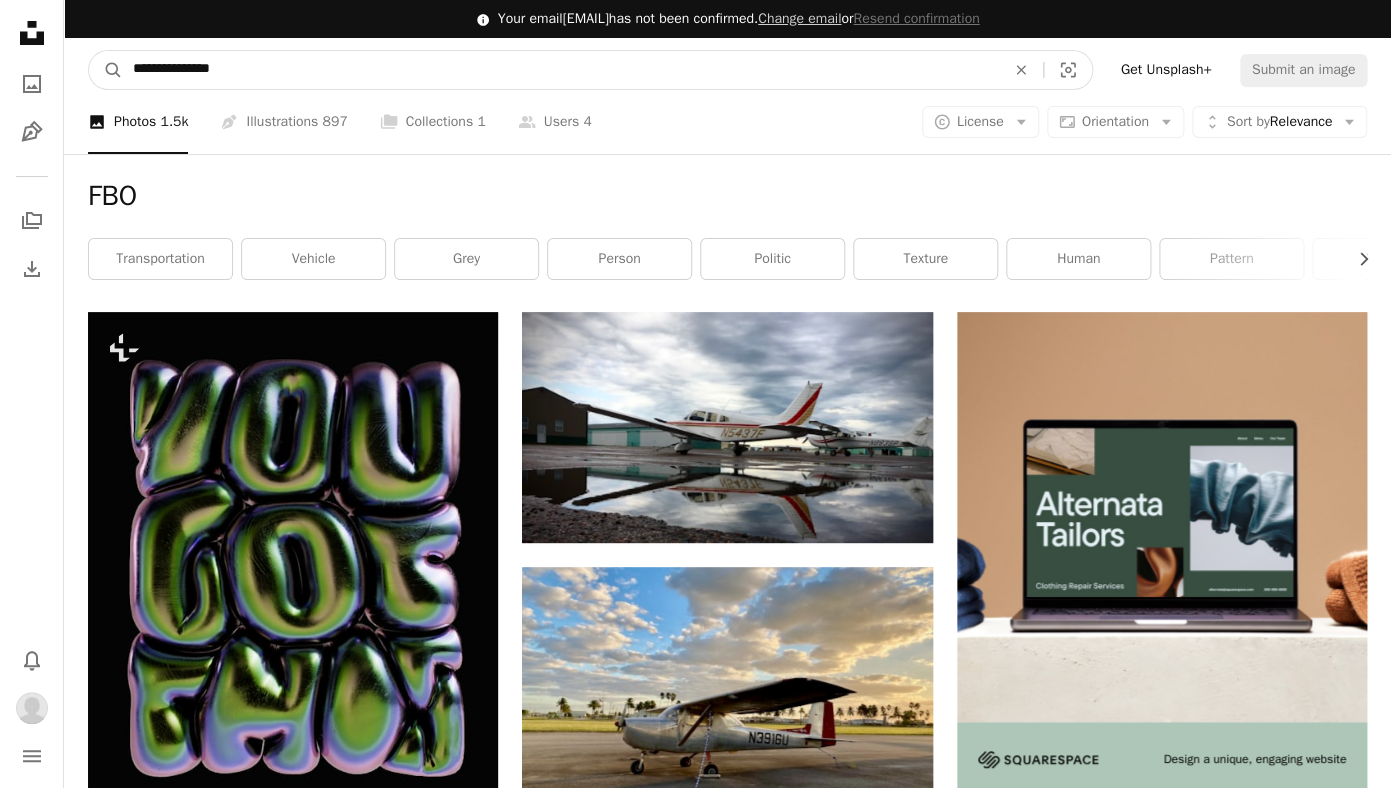 click on "A magnifying glass" at bounding box center (106, 70) 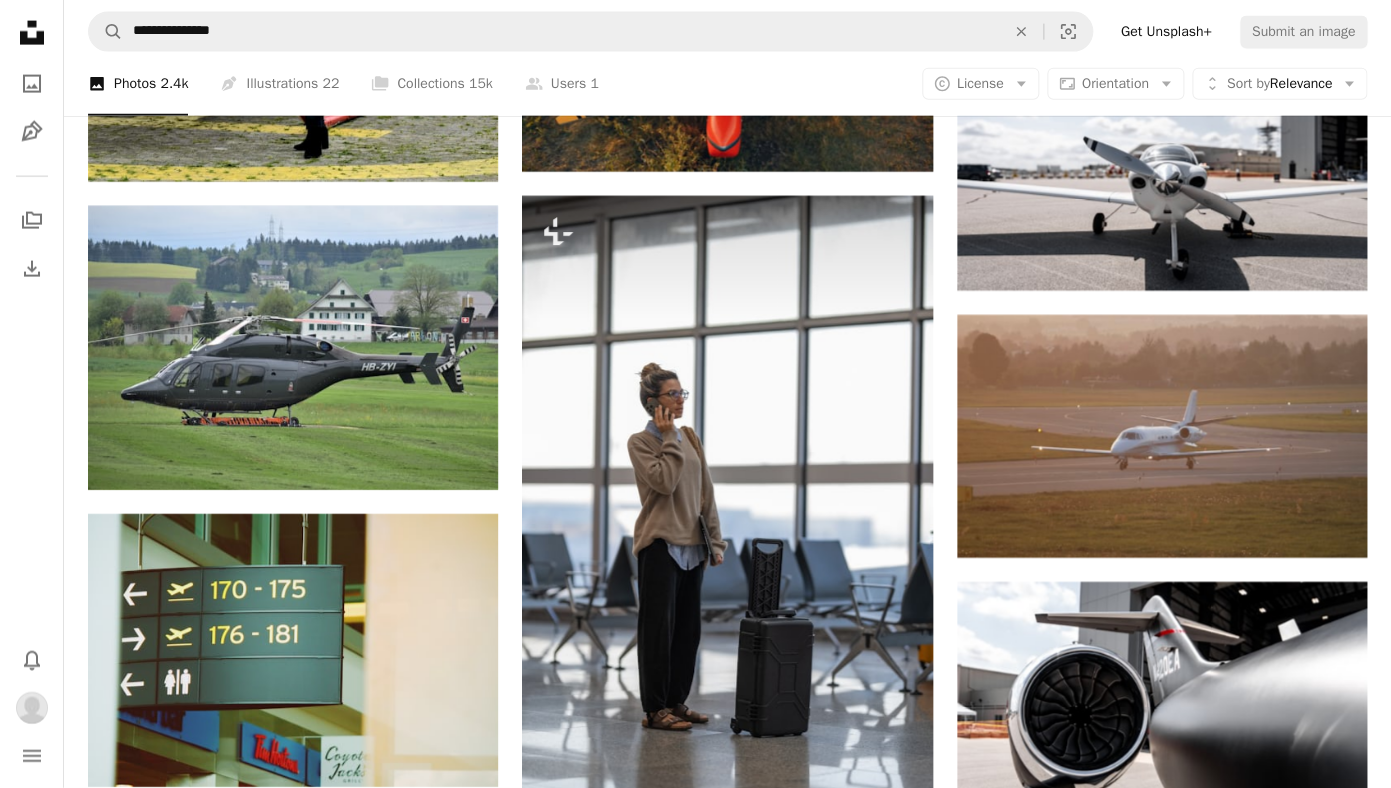 scroll, scrollTop: 2039, scrollLeft: 0, axis: vertical 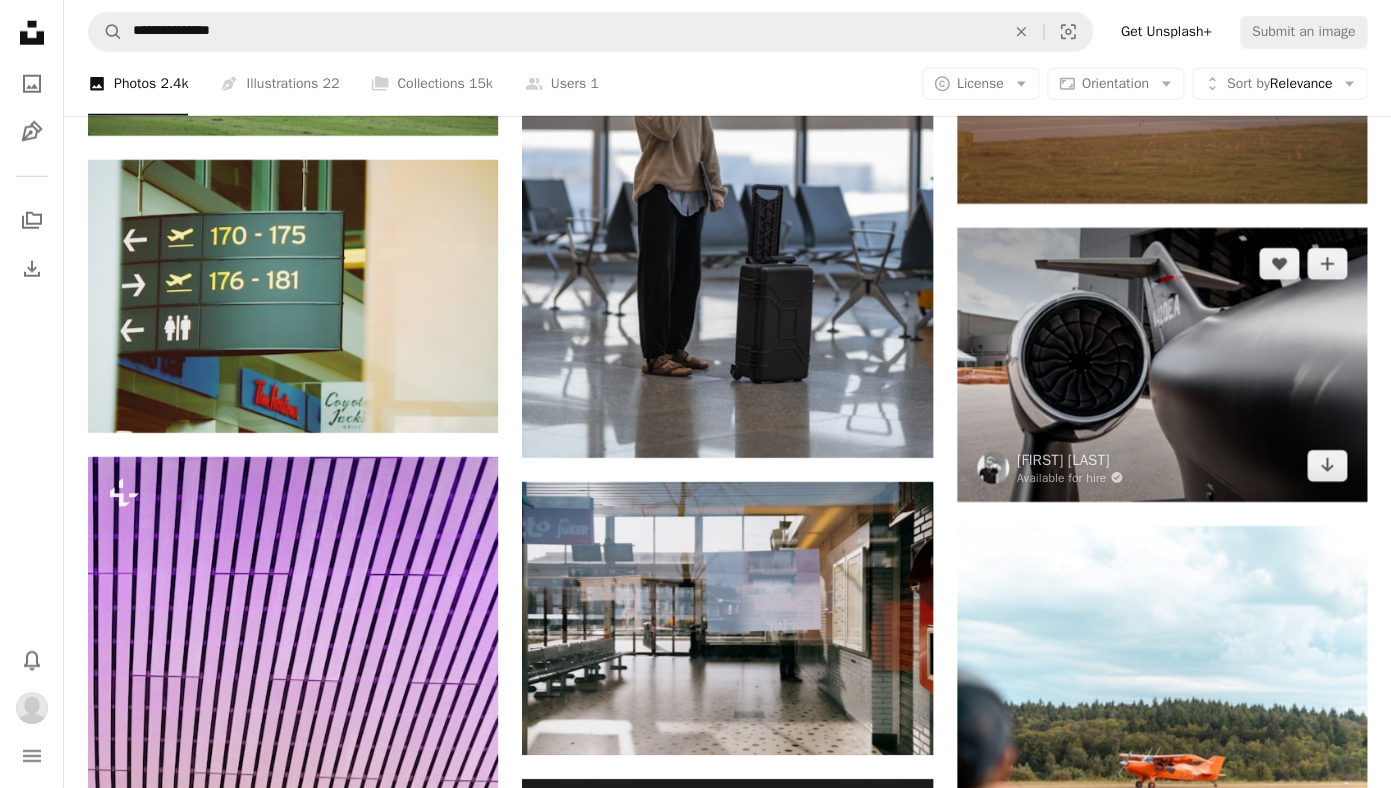 click at bounding box center [1162, 364] 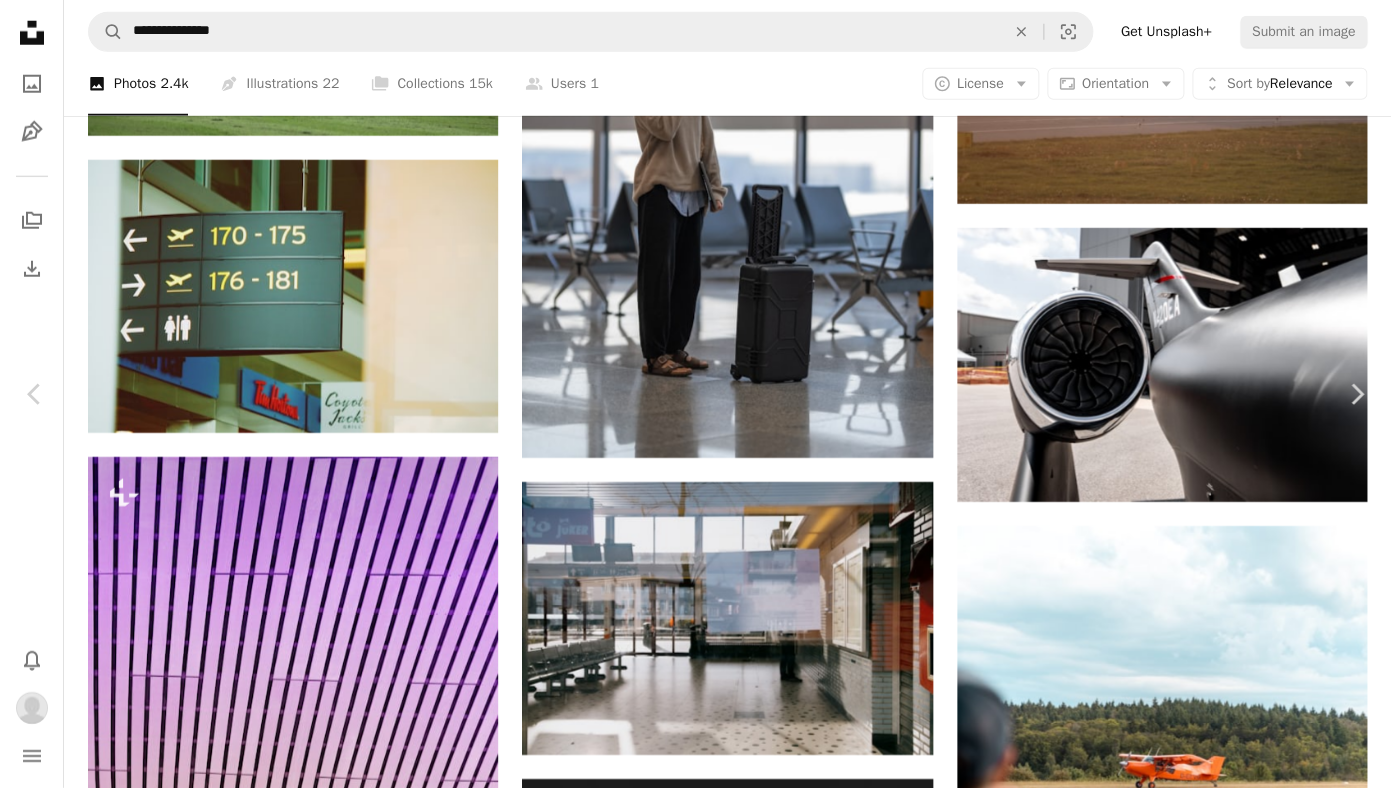 click on "Chevron down" 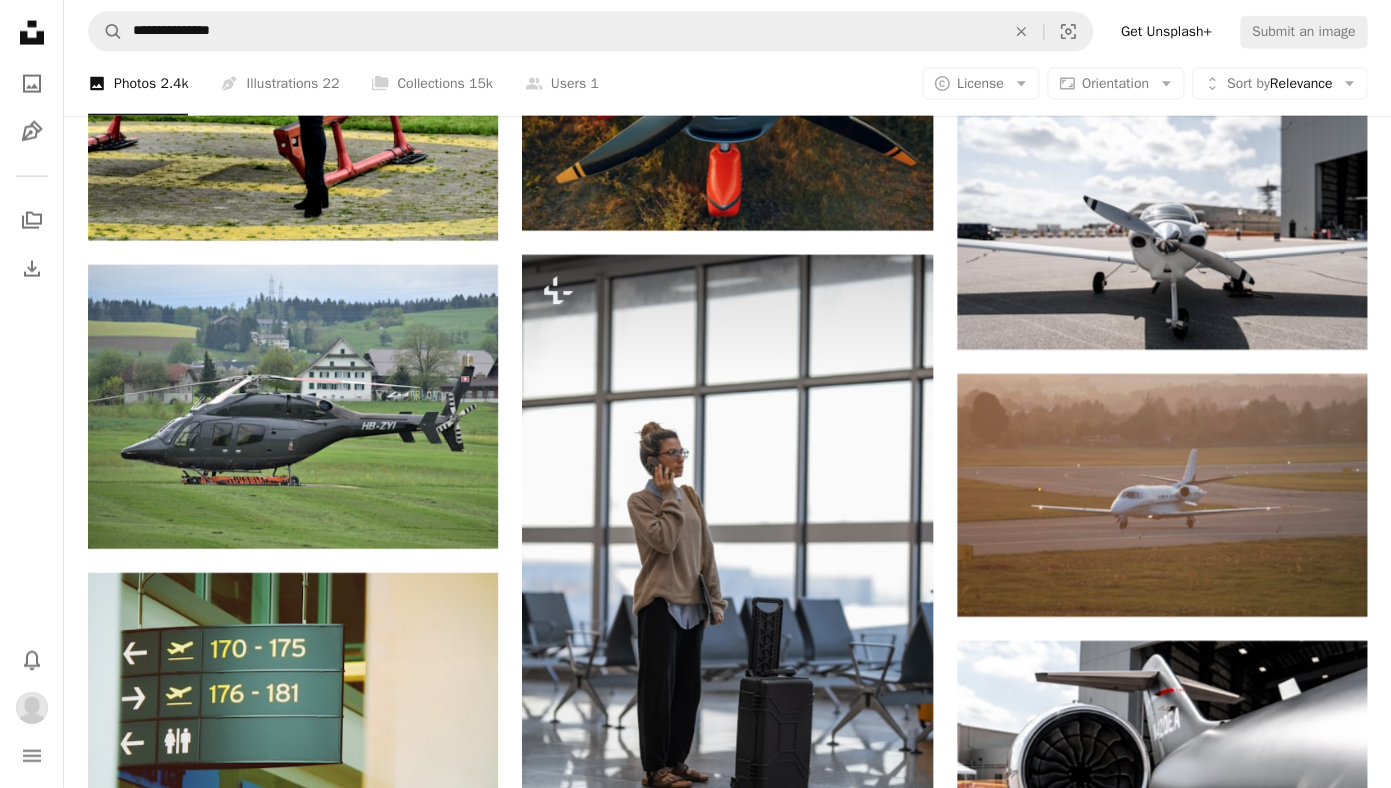 scroll, scrollTop: 1627, scrollLeft: 0, axis: vertical 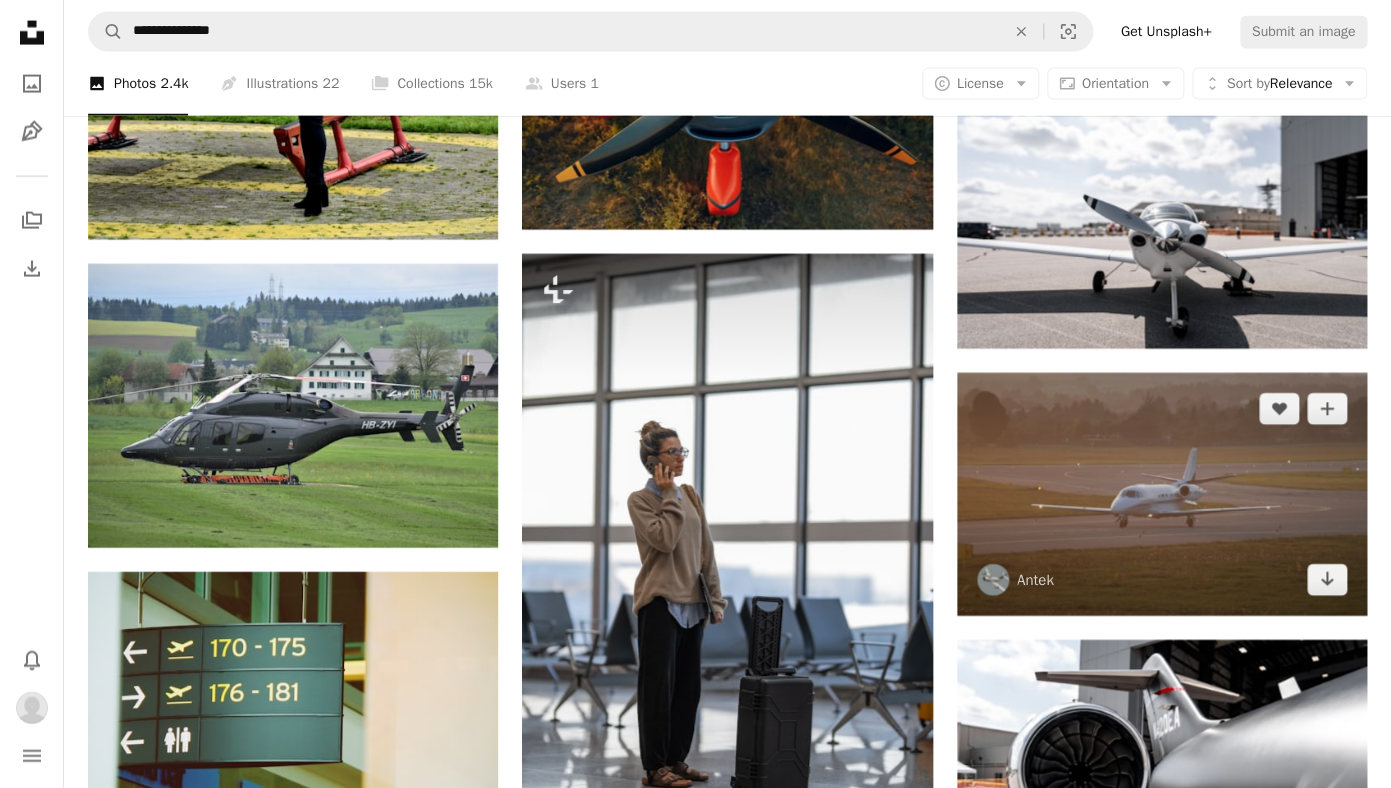 click at bounding box center (1162, 495) 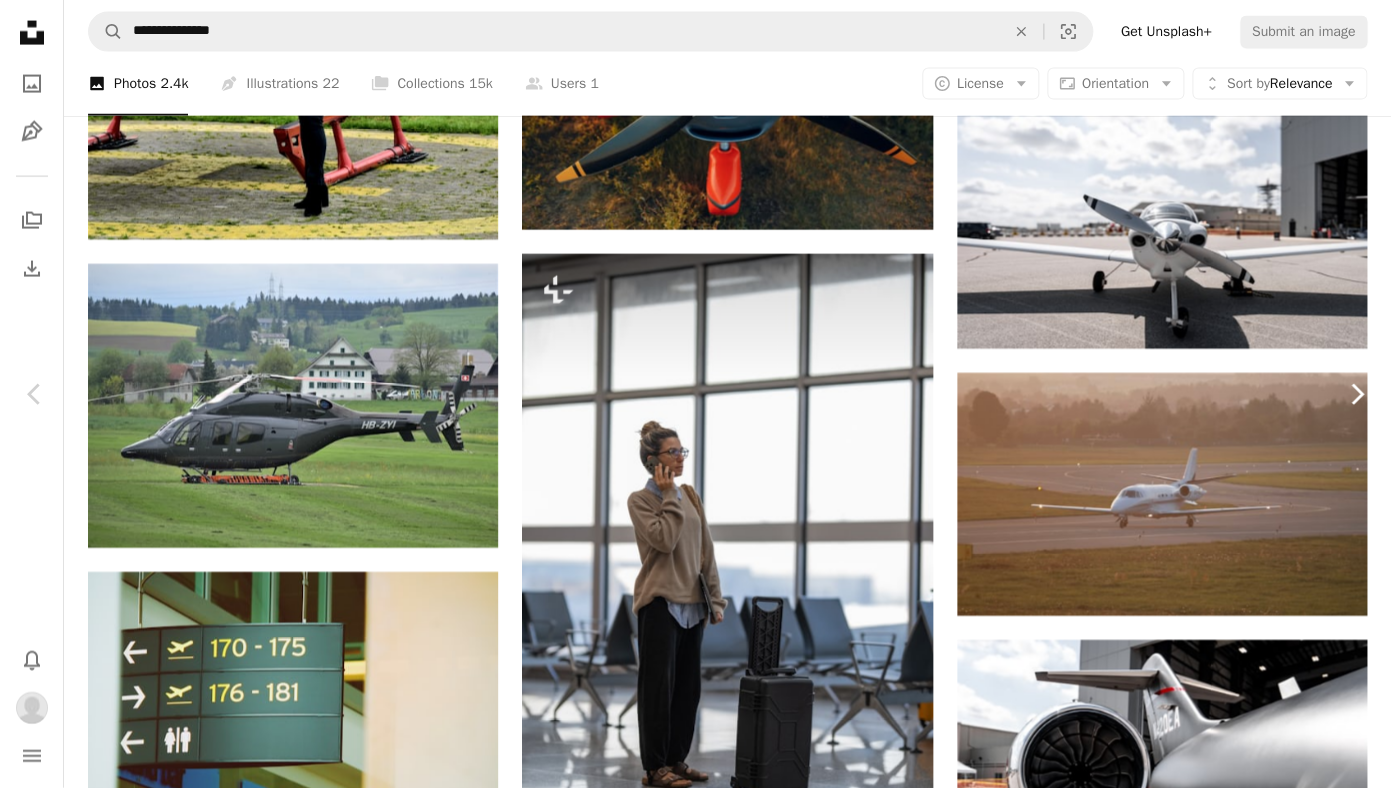 click on "Chevron right" at bounding box center (1356, 394) 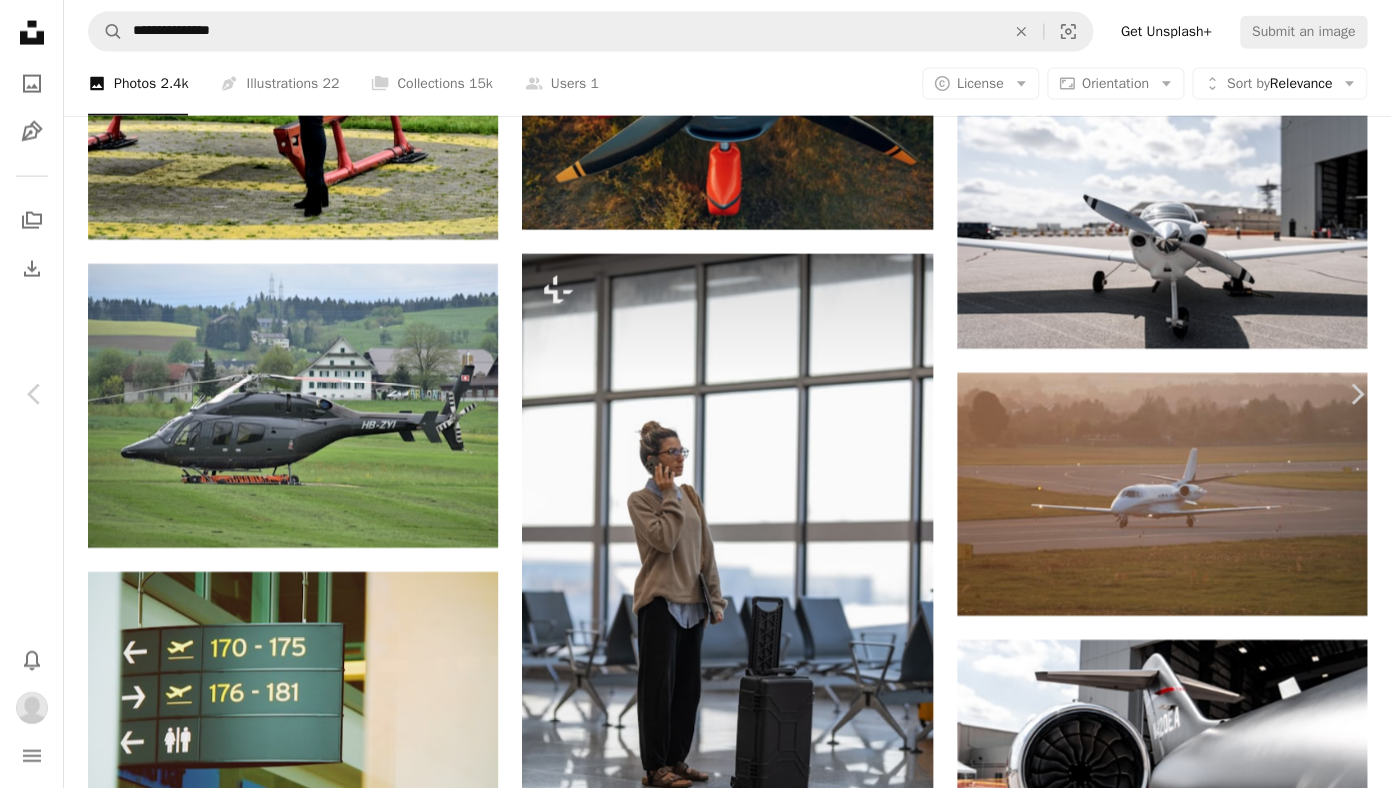 click on "An X shape Chevron left Chevron right [FIRST] [LAST] For  Unsplash+ A heart A plus sign Edit image   Plus sign for Unsplash+ A lock   Purchase Zoom in Featured in Photos ,  Travel A forward-right arrow Share More Actions Calendar outlined Published on  [DATE], [YEAR] Safety Licensed under the  Unsplash License travel clouds airplane airport scenery aviation aeroplane sky clouds airplane window flying fly airplane window view aircraft window travel by plane From this series Plus sign for Unsplash+ Plus sign for Unsplash+ Related images Plus sign for Unsplash+ A heart A plus sign [FIRST] [LAST] For  Unsplash+ A lock   Purchase Plus sign for Unsplash+ A heart A plus sign Curated Lifestyle For  Unsplash+ A lock   Purchase Plus sign for Unsplash+ A heart A plus sign [FIRST] [LAST] For  Unsplash+ A lock   Purchase Plus sign for Unsplash+ A heart A plus sign [FIRST] For  Unsplash+ A lock   Purchase Plus sign for Unsplash+ A heart" at bounding box center [695, 6722] 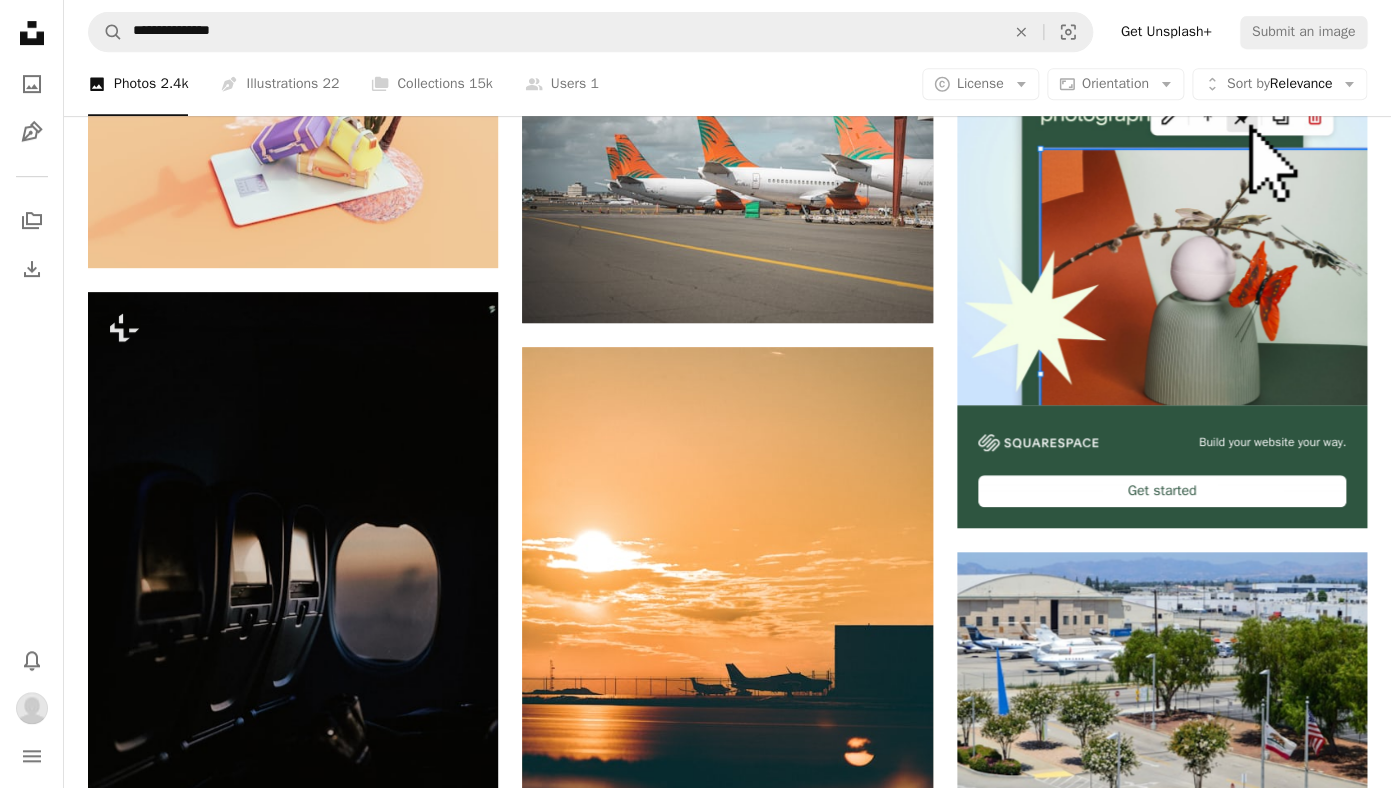 scroll, scrollTop: 0, scrollLeft: 0, axis: both 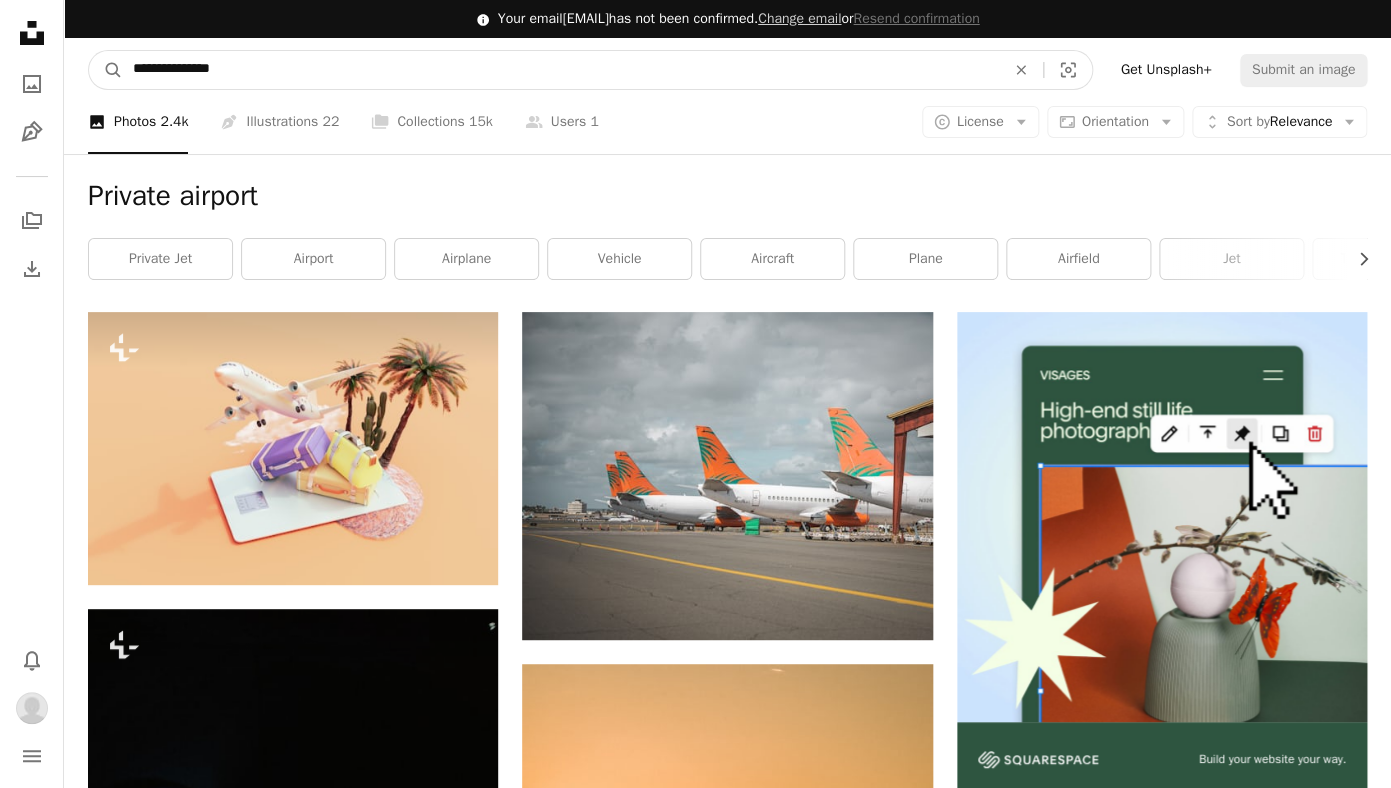 drag, startPoint x: 247, startPoint y: 80, endPoint x: -49, endPoint y: 45, distance: 298.06207 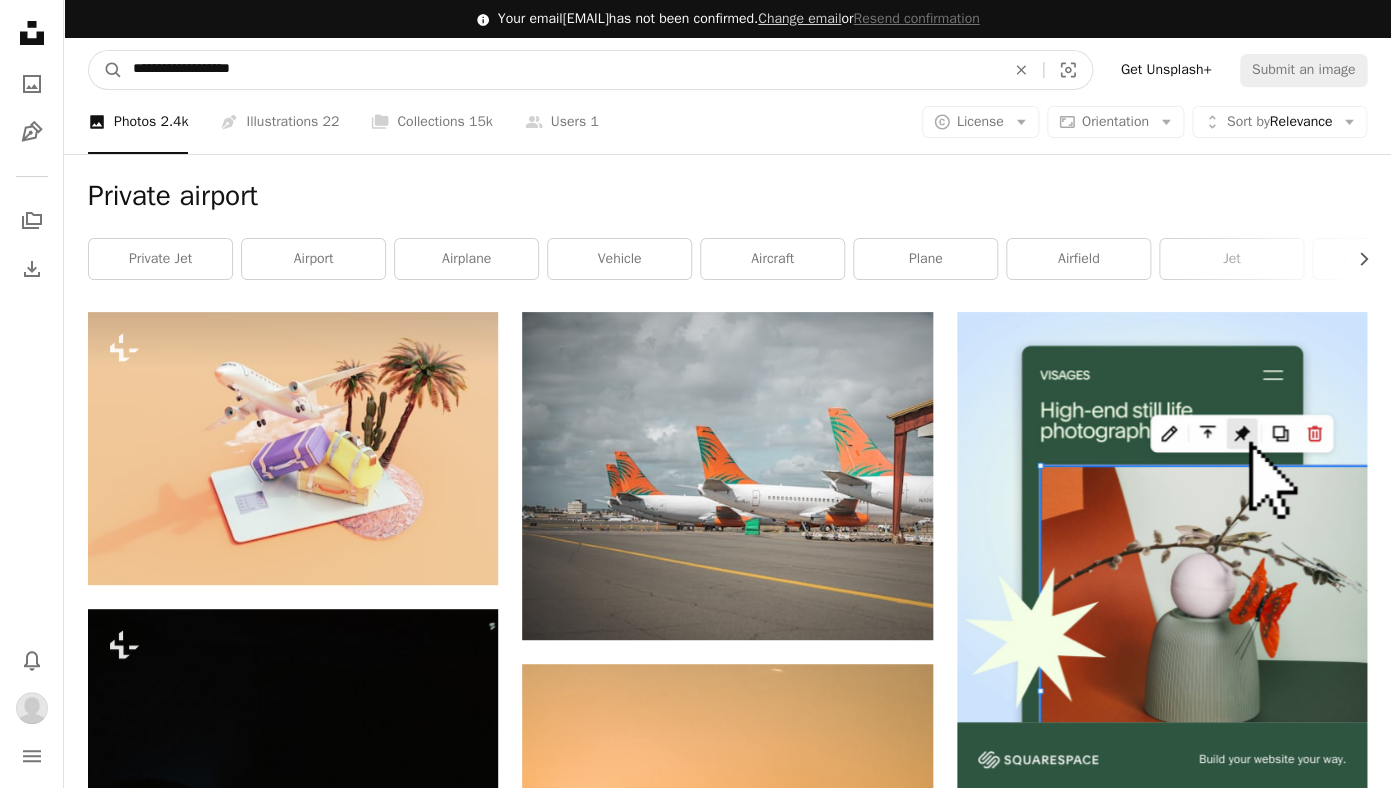 type on "**********" 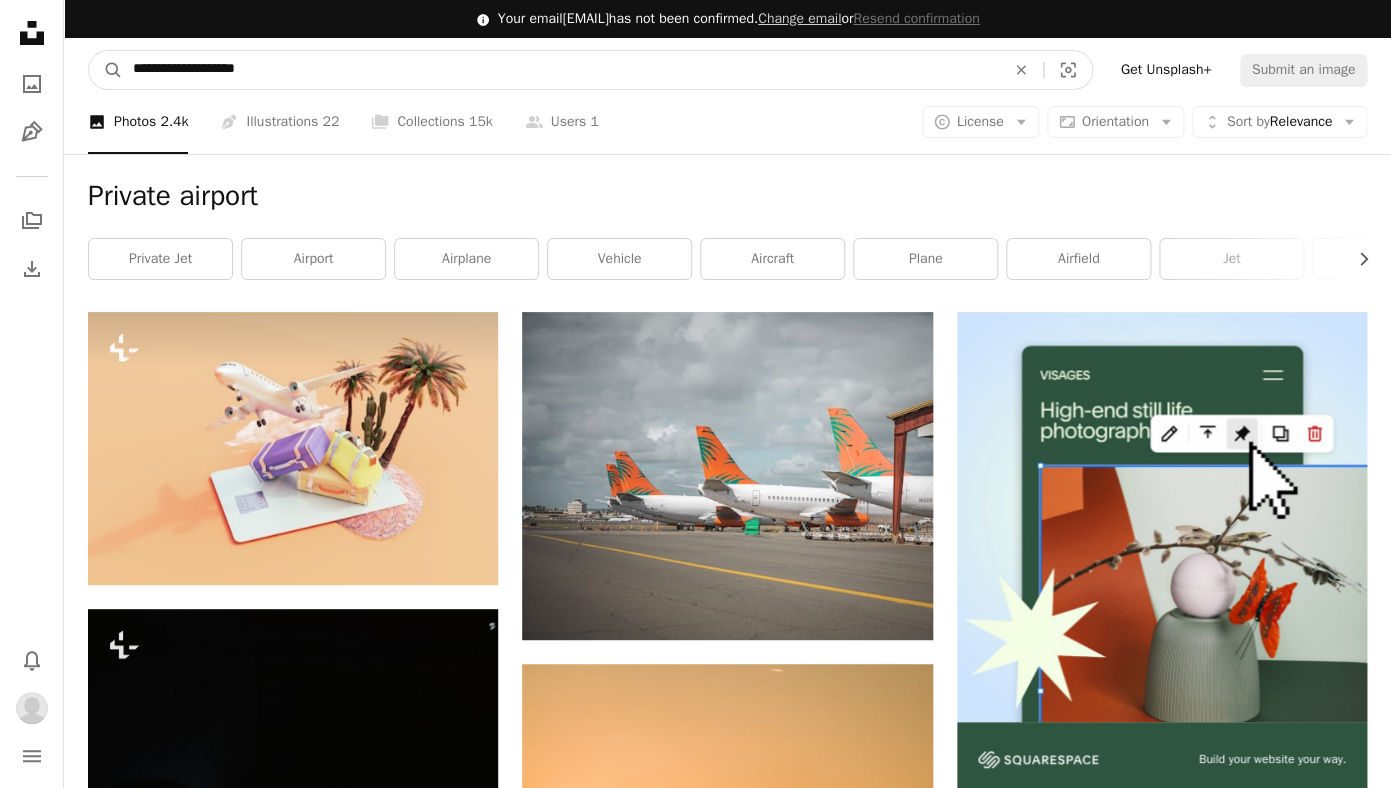 click on "A magnifying glass" at bounding box center [106, 70] 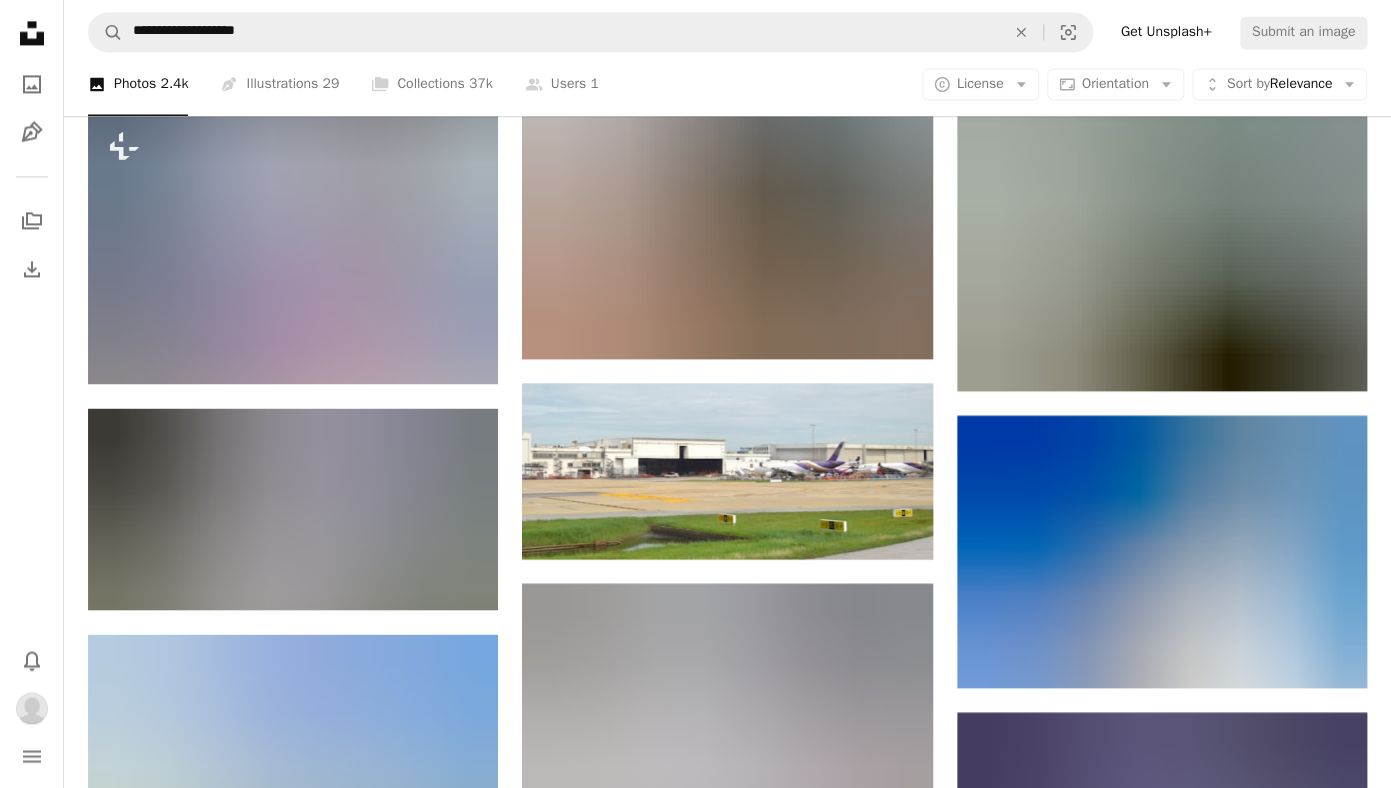 scroll, scrollTop: 1096, scrollLeft: 0, axis: vertical 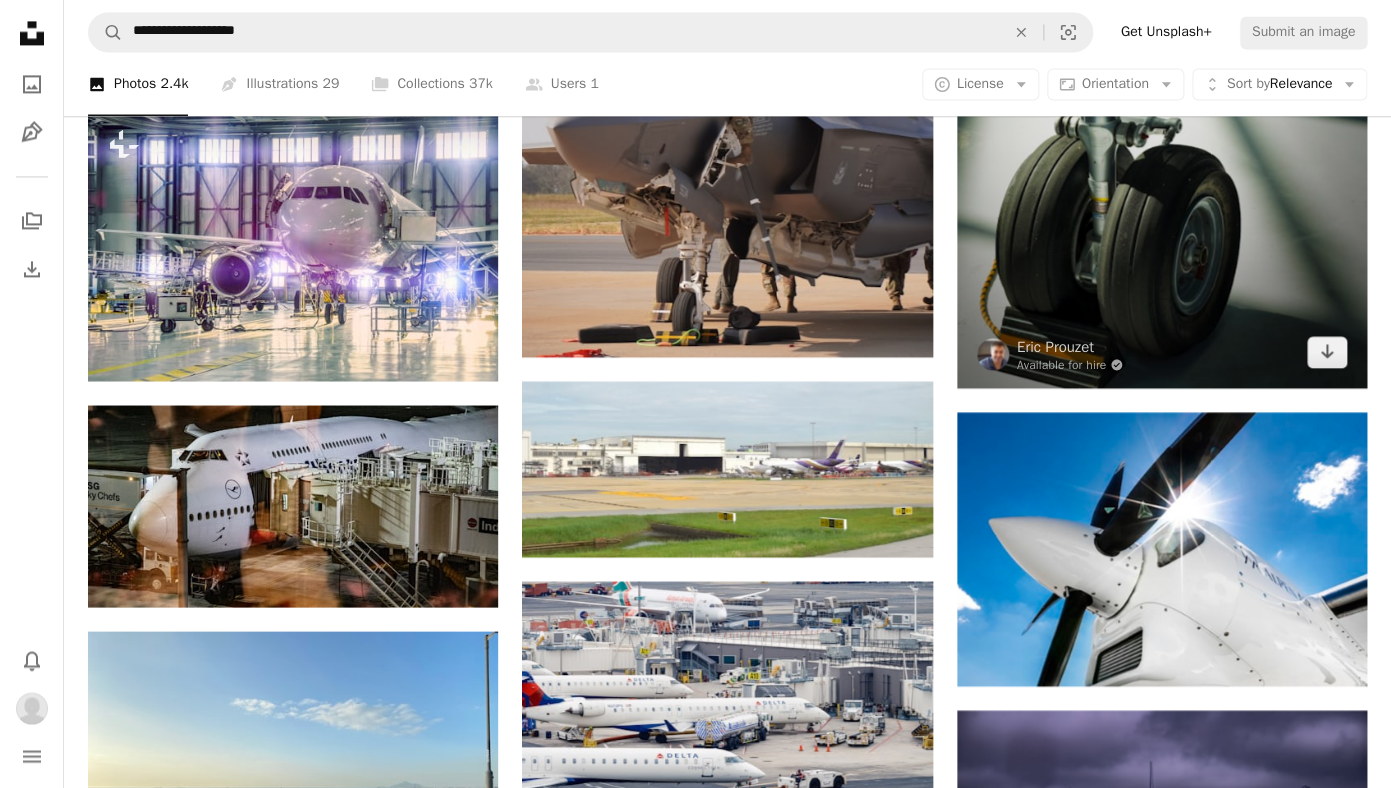 click at bounding box center (1162, 81) 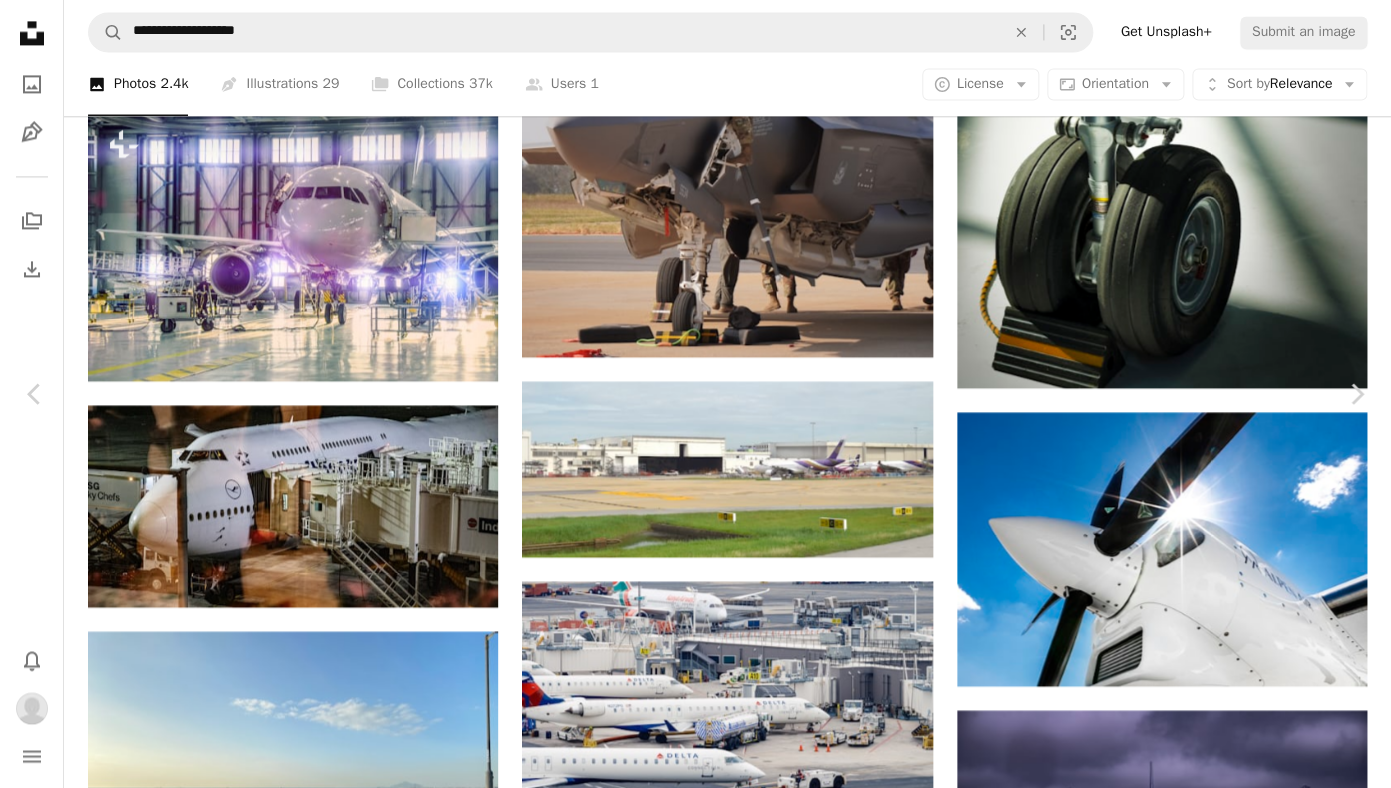 click on "An X shape" at bounding box center [20, 20] 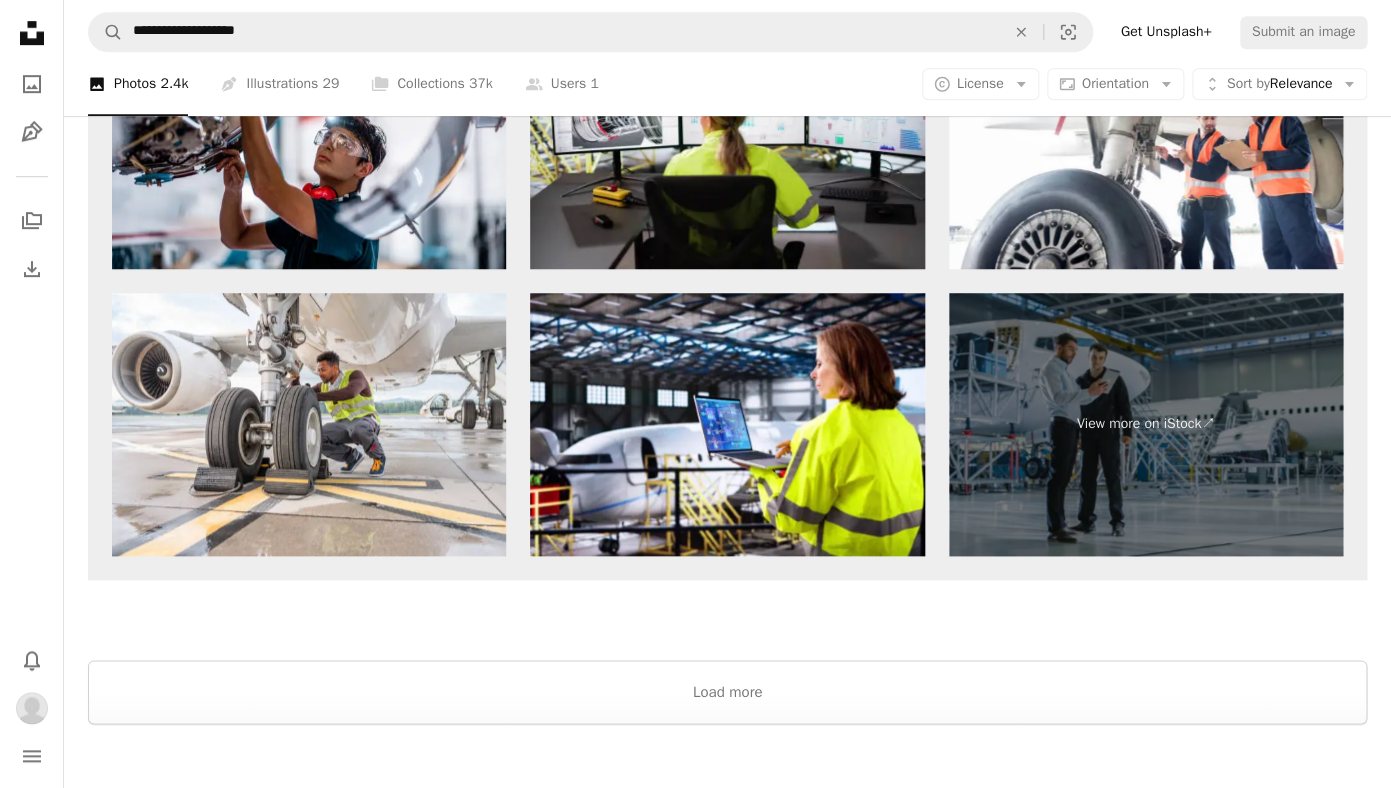 scroll, scrollTop: 3375, scrollLeft: 0, axis: vertical 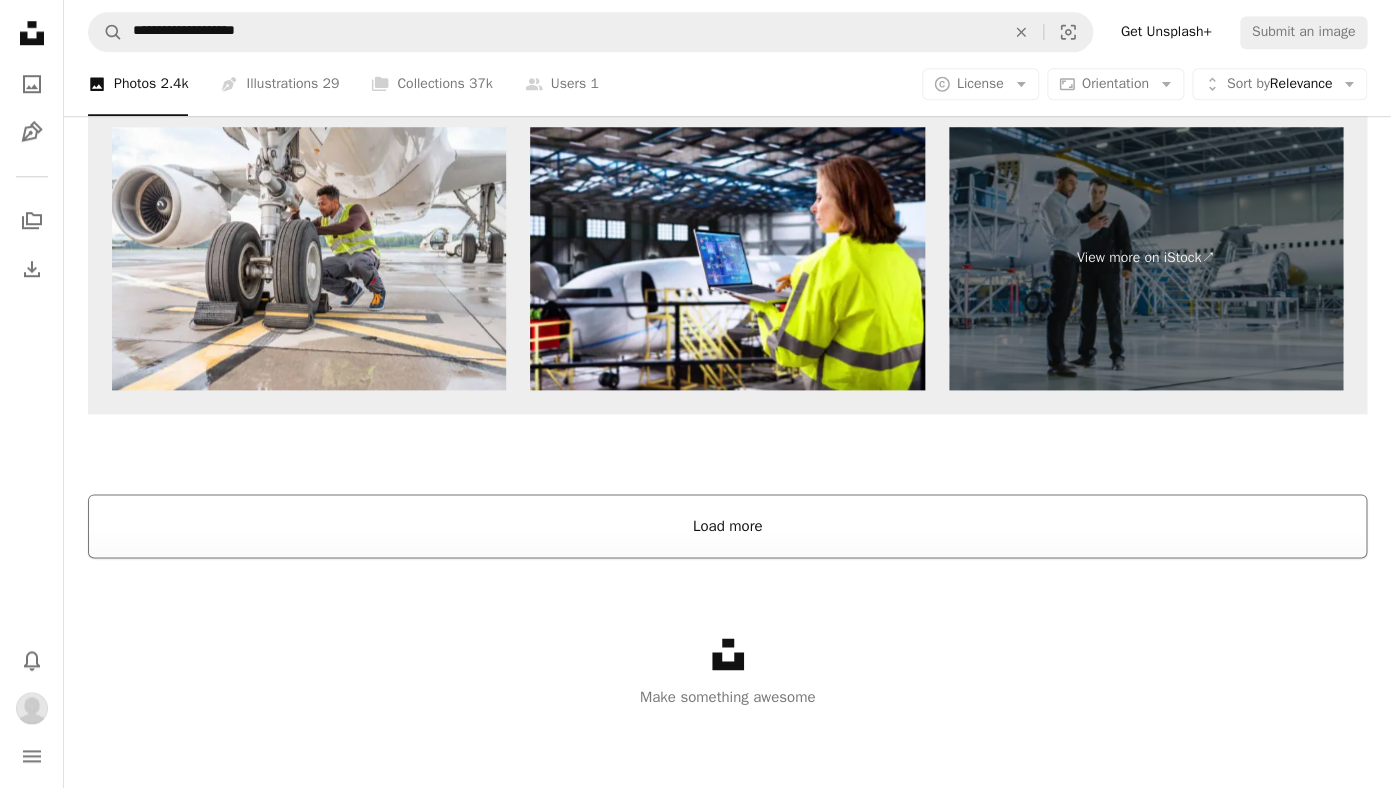 click on "Load more" at bounding box center [727, 526] 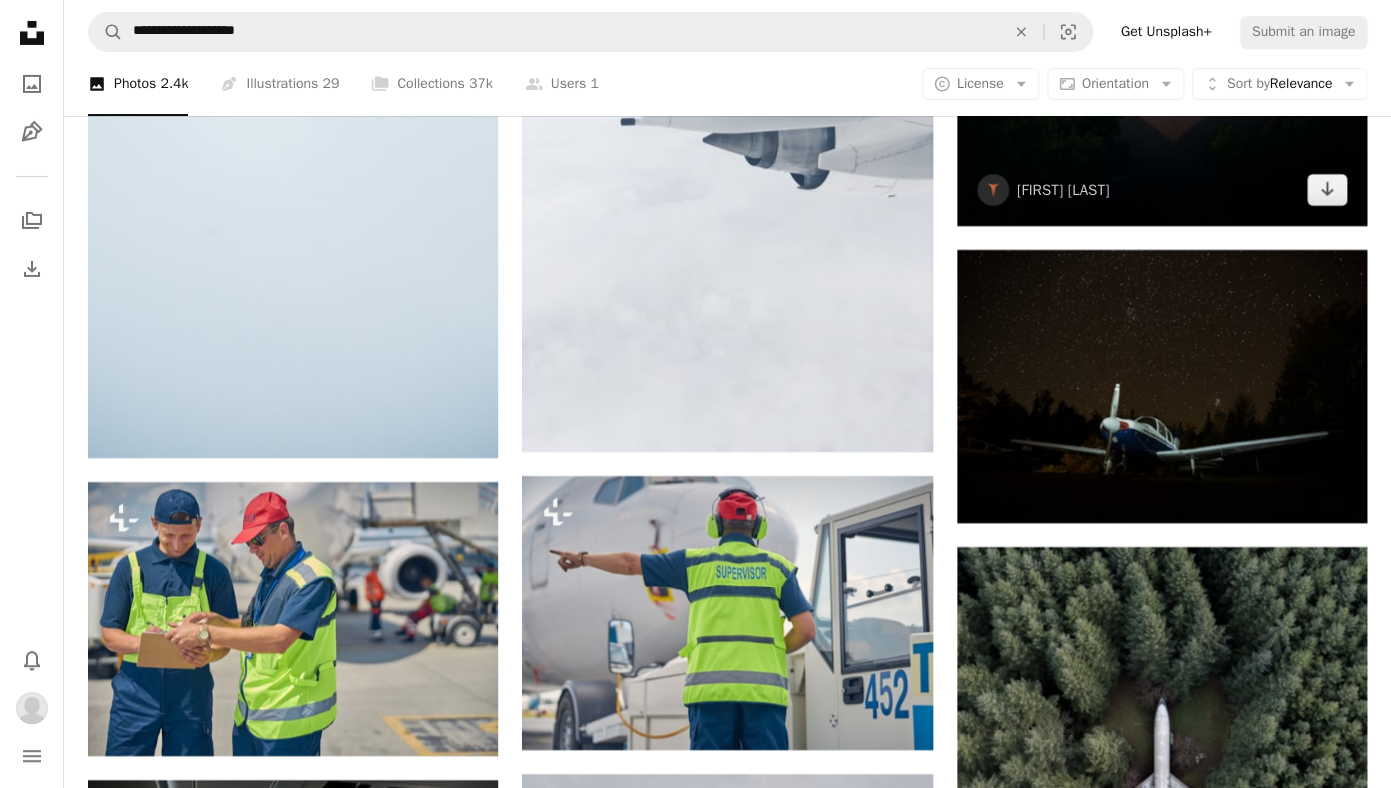 scroll, scrollTop: 16545, scrollLeft: 0, axis: vertical 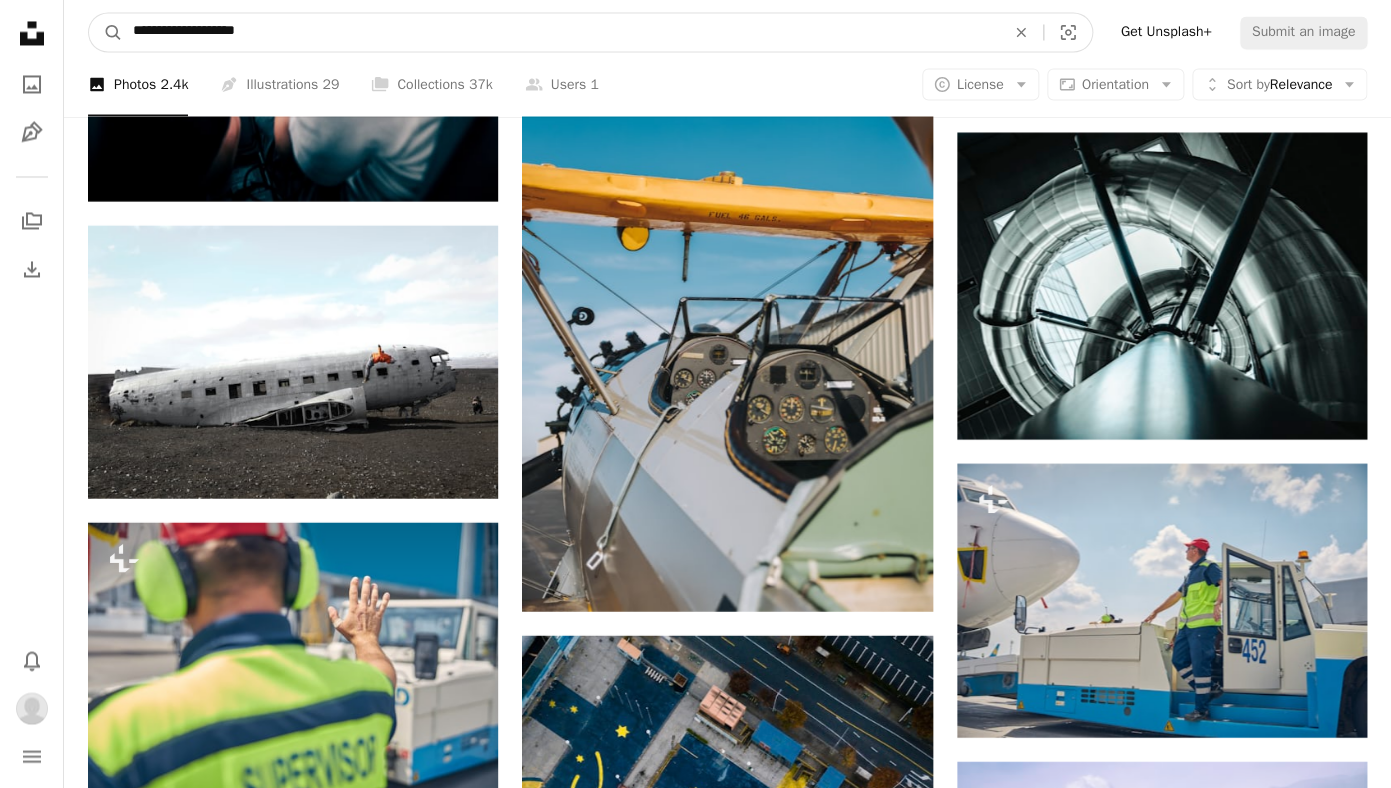 drag, startPoint x: 297, startPoint y: 23, endPoint x: -20, endPoint y: 23, distance: 317 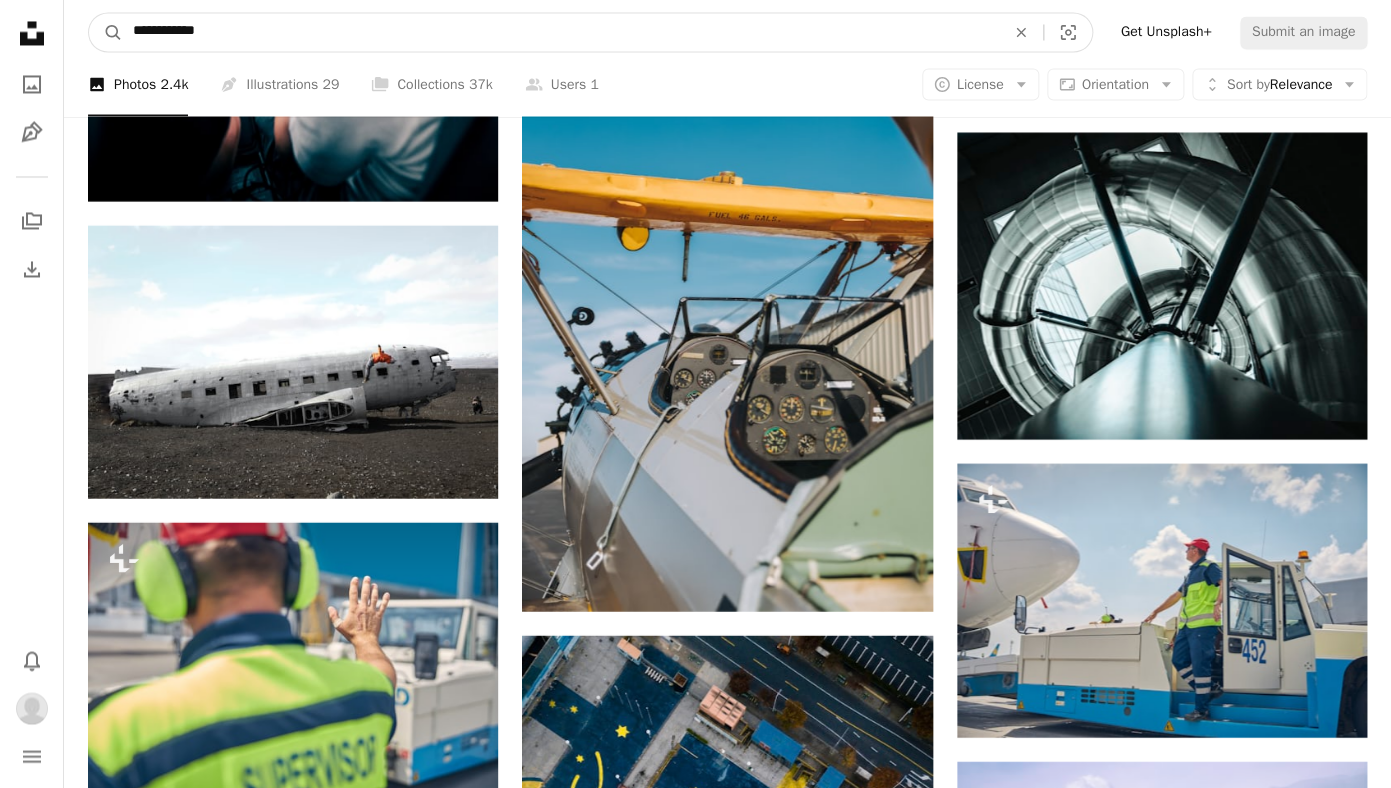 type on "**********" 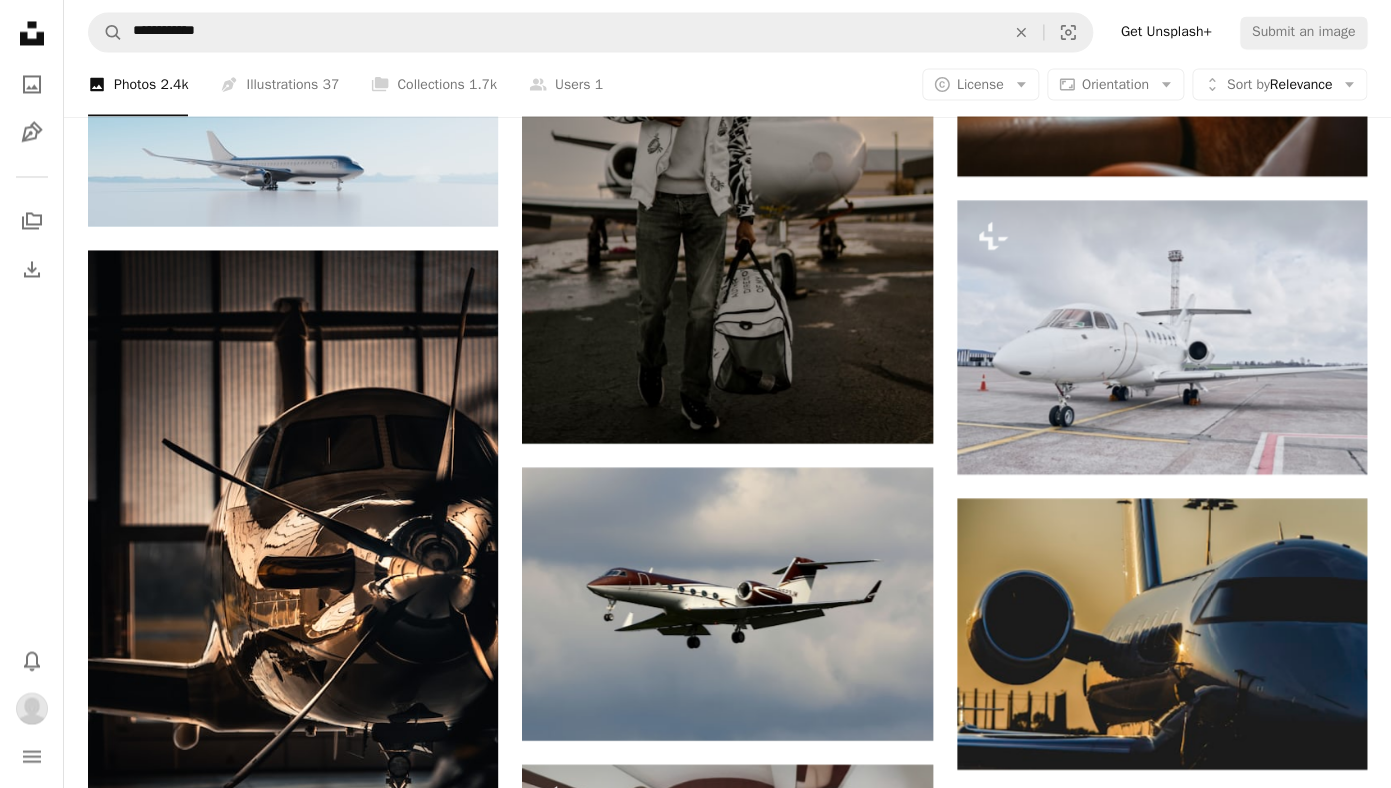scroll, scrollTop: 1375, scrollLeft: 0, axis: vertical 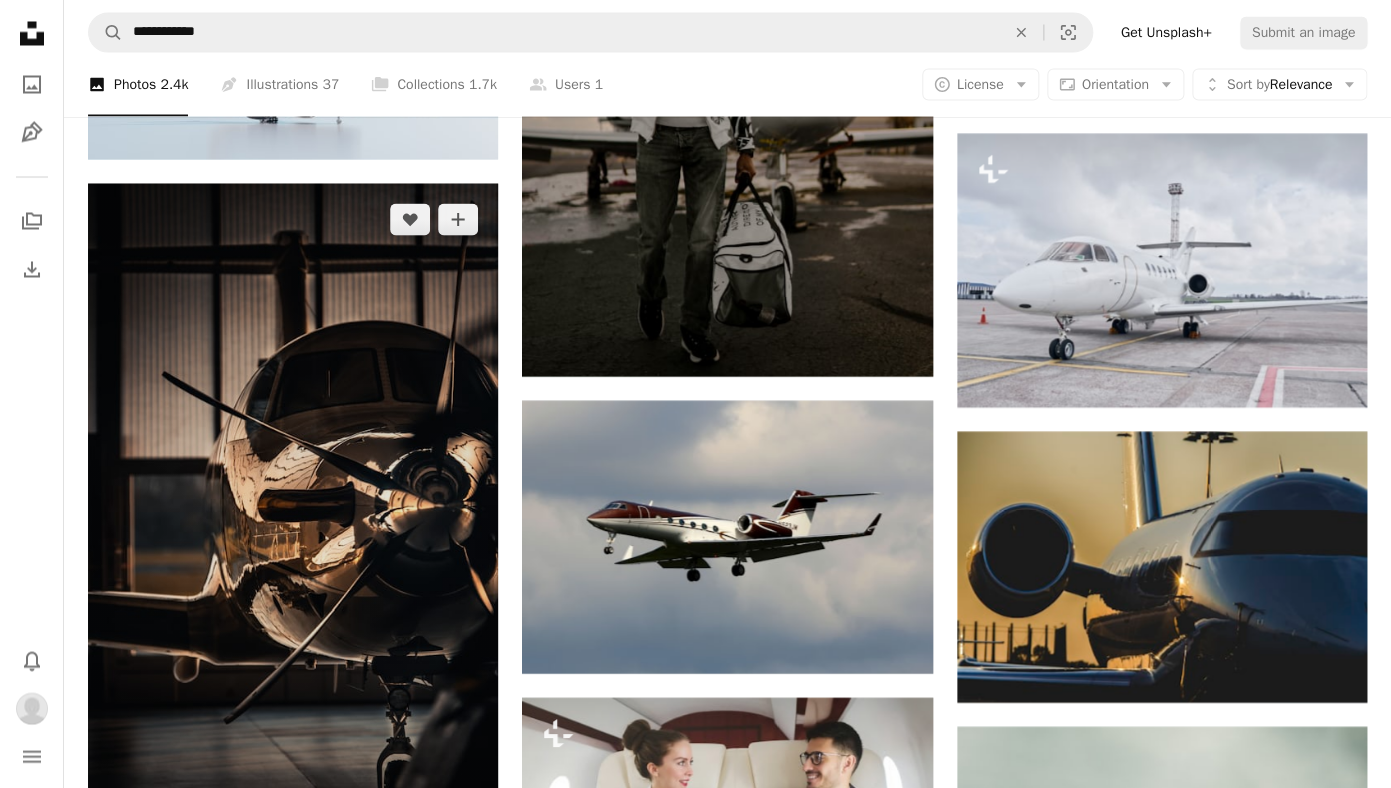 click at bounding box center (293, 548) 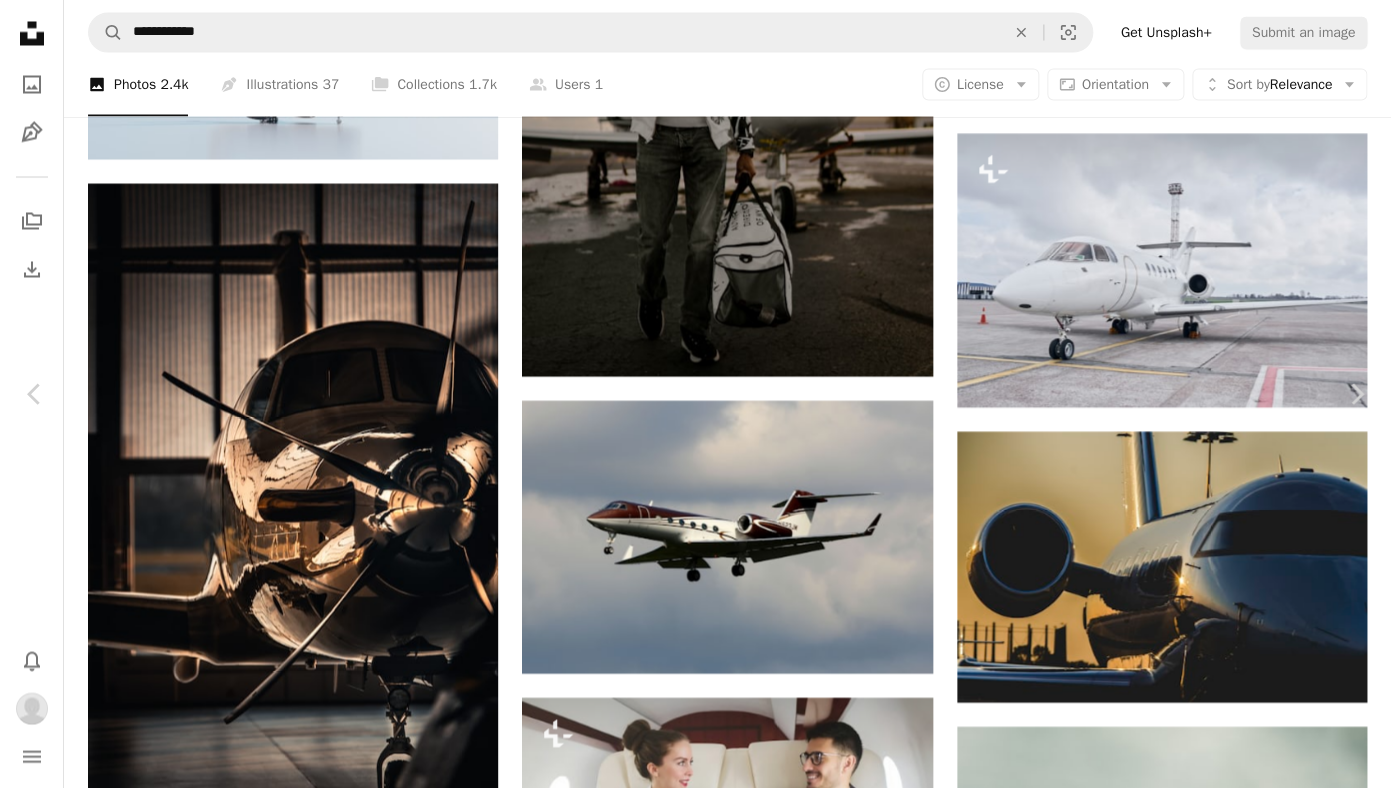 click on "An X shape Chevron left Chevron right [FIRST] [LAST] Available for hire A checkmark inside of a circle A heart A plus sign Edit image   Plus sign for Unsplash+ Download Chevron down Zoom in Views 486,008 Downloads 9,869 A forward-right arrow Share Info icon Info More Actions [USERNAME] on insta. A map marker [CITY], Deutschland Calendar outlined Published on  [DATE], [YEAR] Camera SONY, ILCE-7RM3 Safety Free to use under the  Unsplash License private jet jet clothing airplane vehicle transportation machine apparel aircraft helmet frankfurt deutschland propeller Browse premium related images on iStock  |  Save 20% with code UNSPLASH20 View more on iStock  ↗ Related images A heart A plus sign [FIRST] [LAST] Available for hire A checkmark inside of a circle Arrow pointing down A heart A plus sign [FIRST] [LAST] Arrow pointing down A heart A plus sign [FIRST] [LAST] Available for hire A checkmark inside of a circle Arrow pointing down A heart A plus sign [FIRST] [LAST] Arrow pointing down A heart A plus sign [FIRST] [LAST] For" at bounding box center (695, 3809) 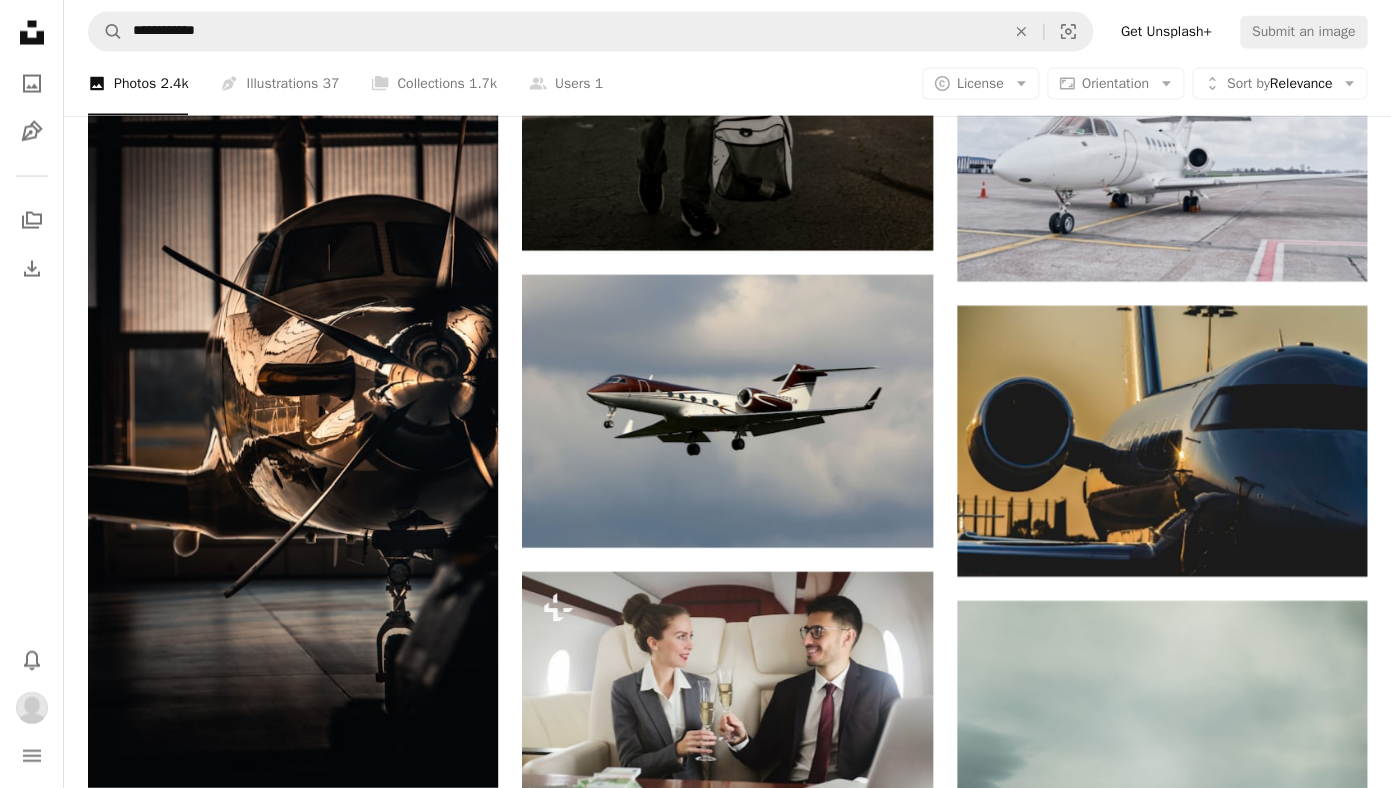 scroll, scrollTop: 1504, scrollLeft: 0, axis: vertical 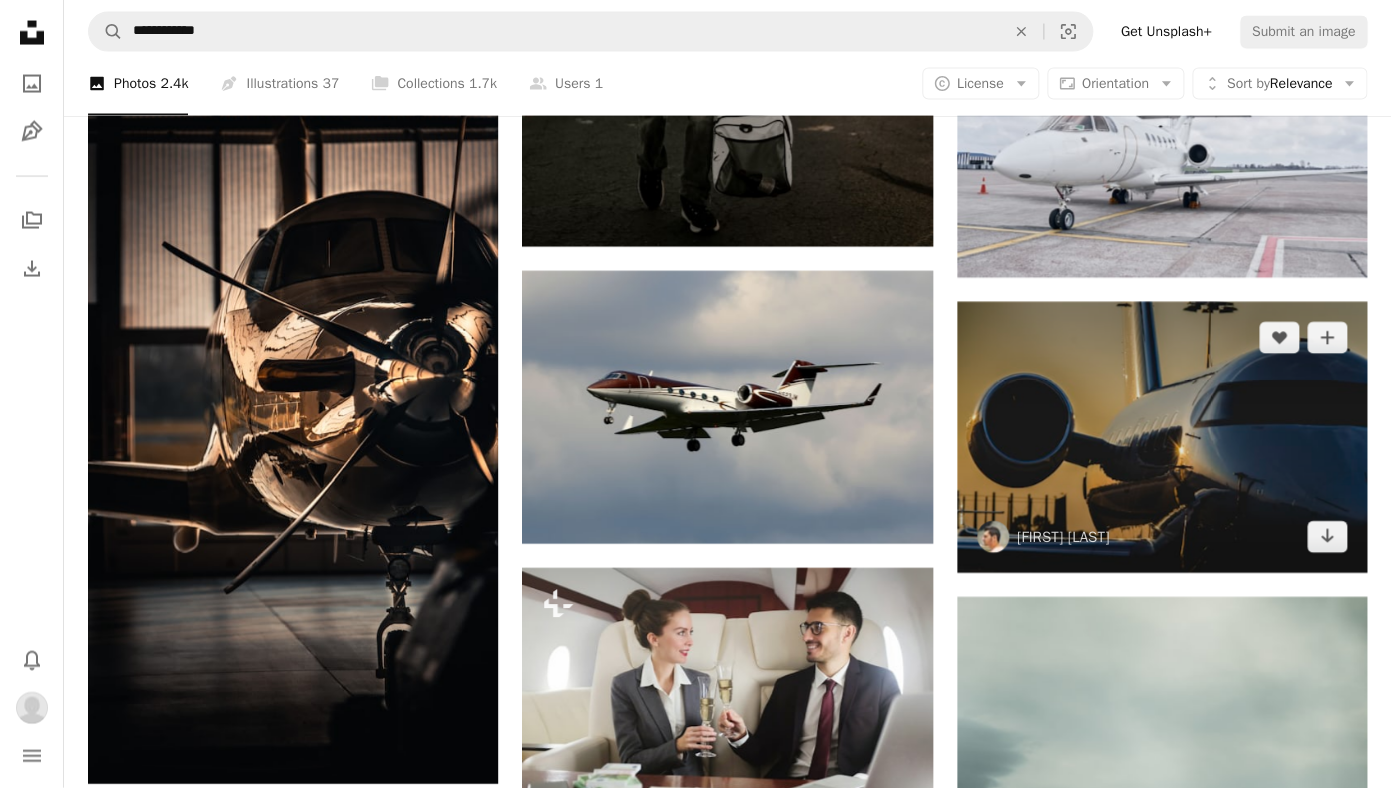 click at bounding box center (1162, 438) 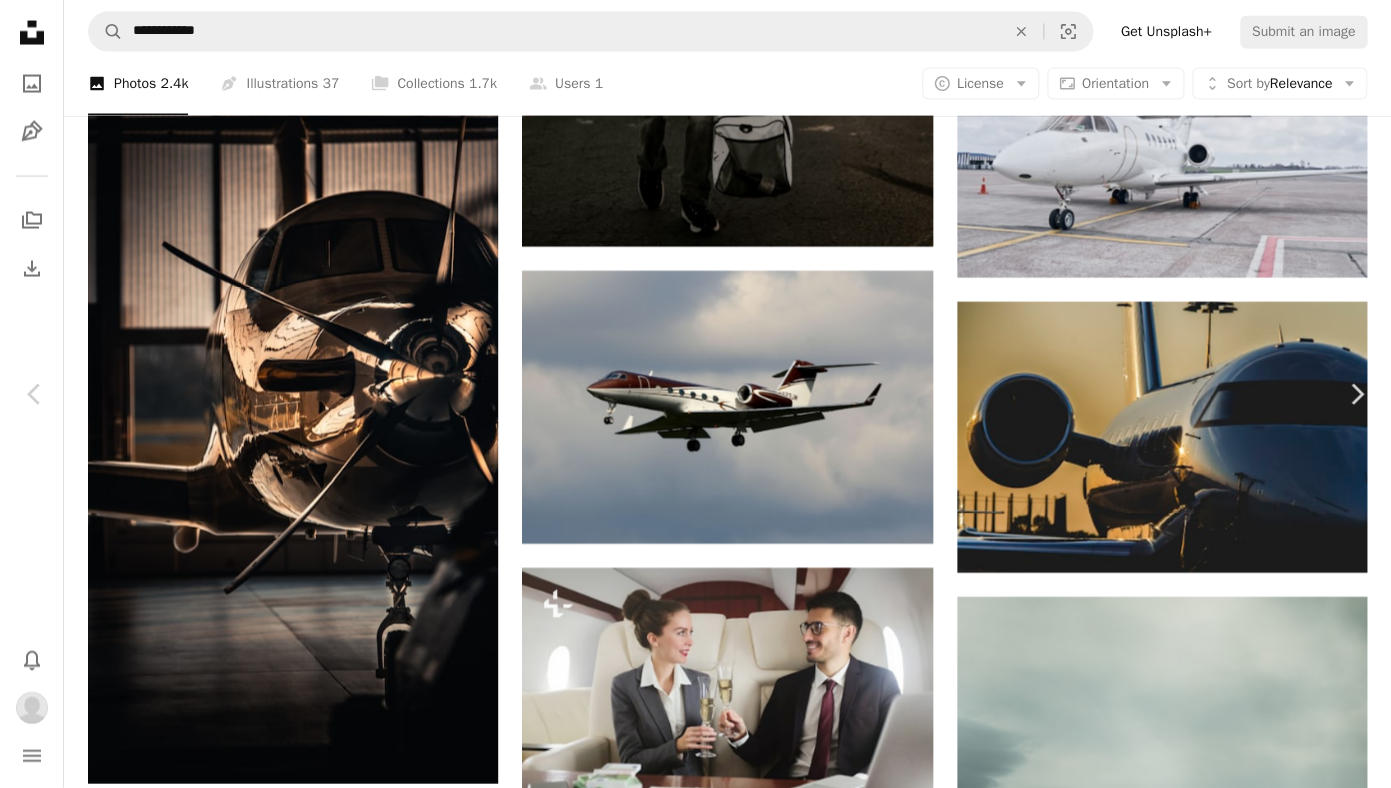 click on "Chevron down" 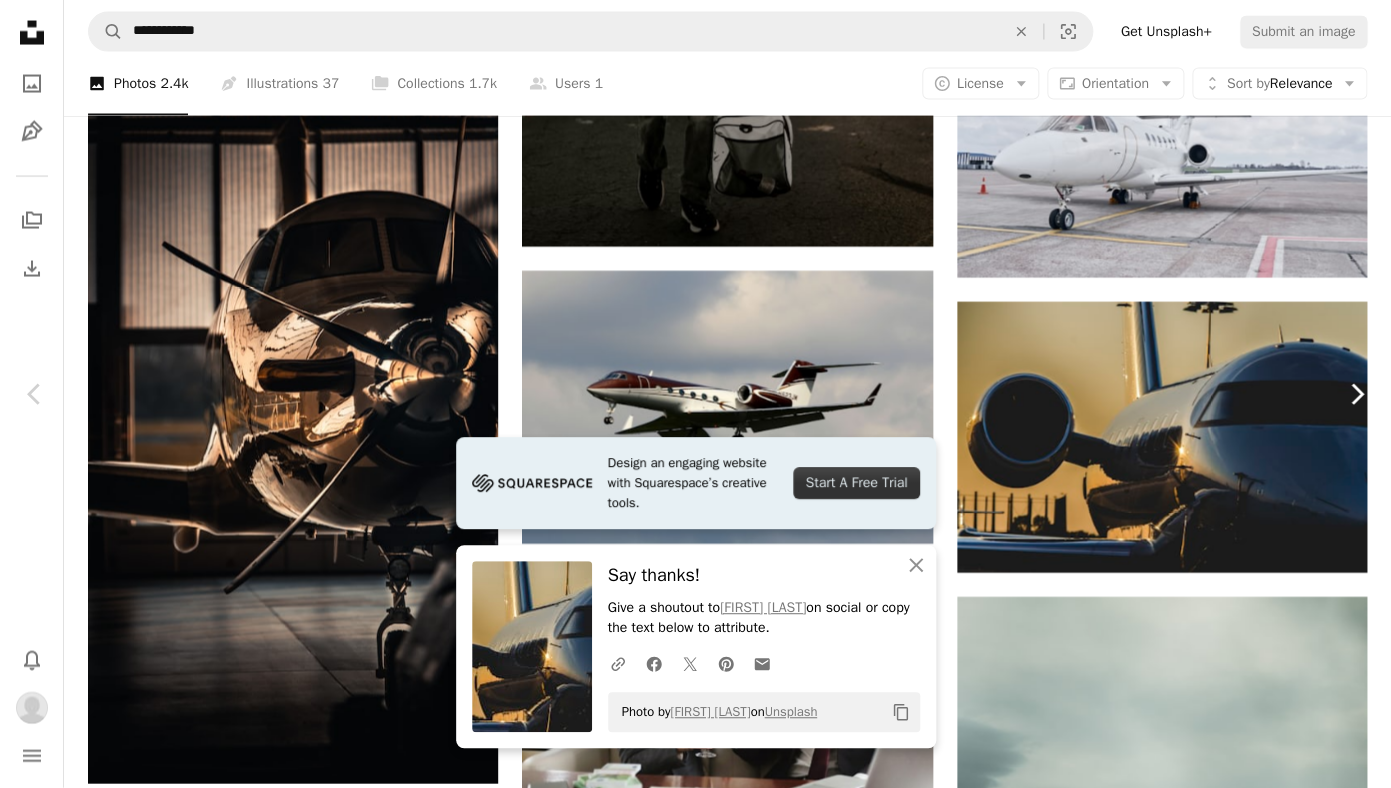 click on "Chevron right" 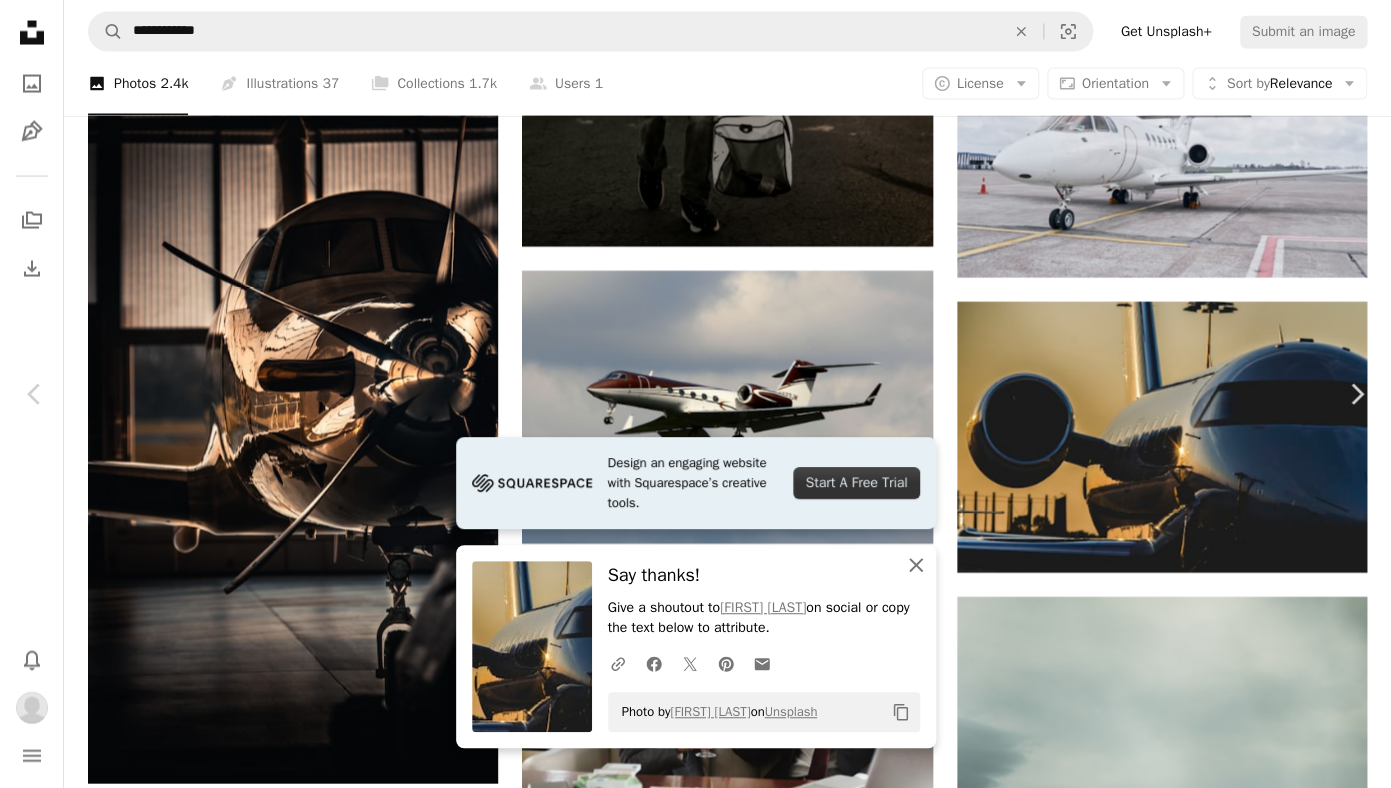click on "An X shape" 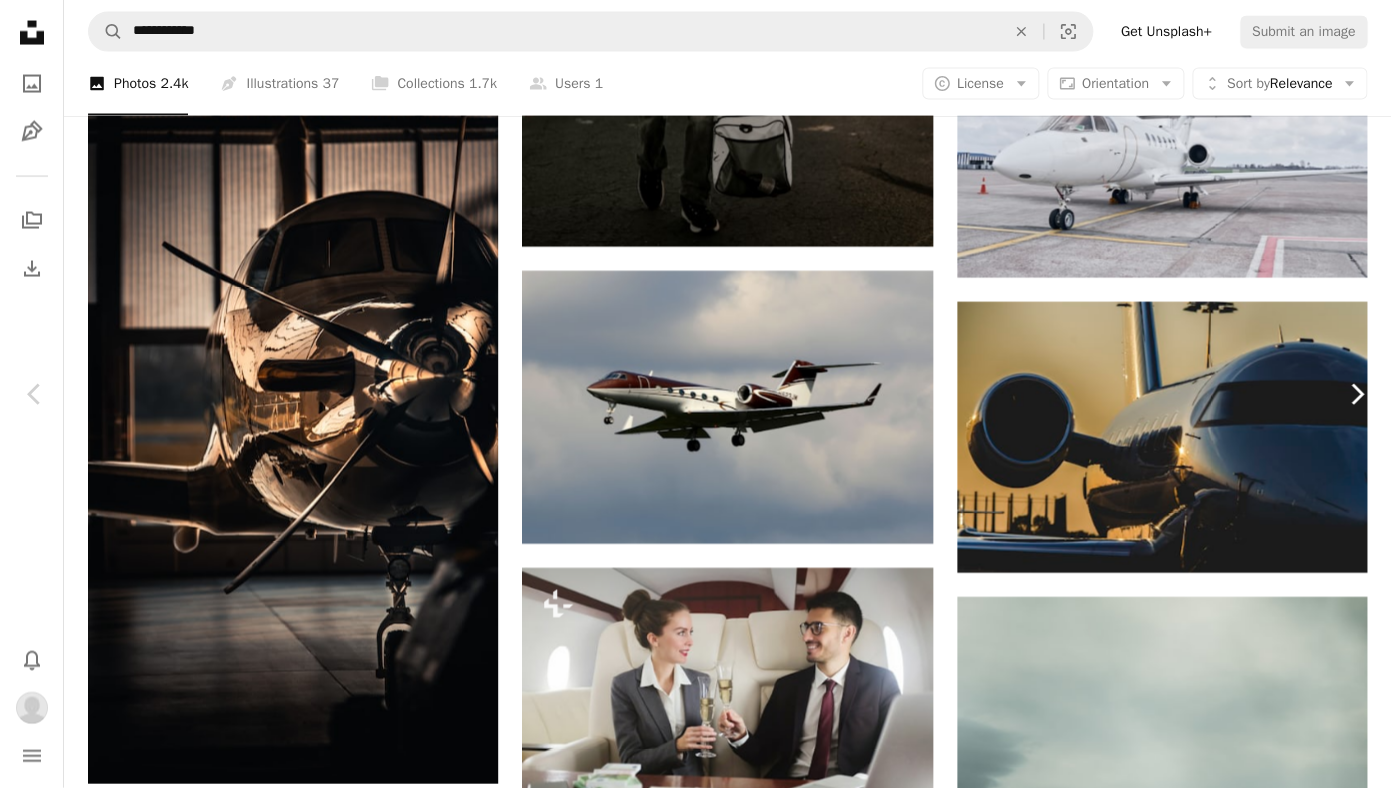 click on "Chevron right" 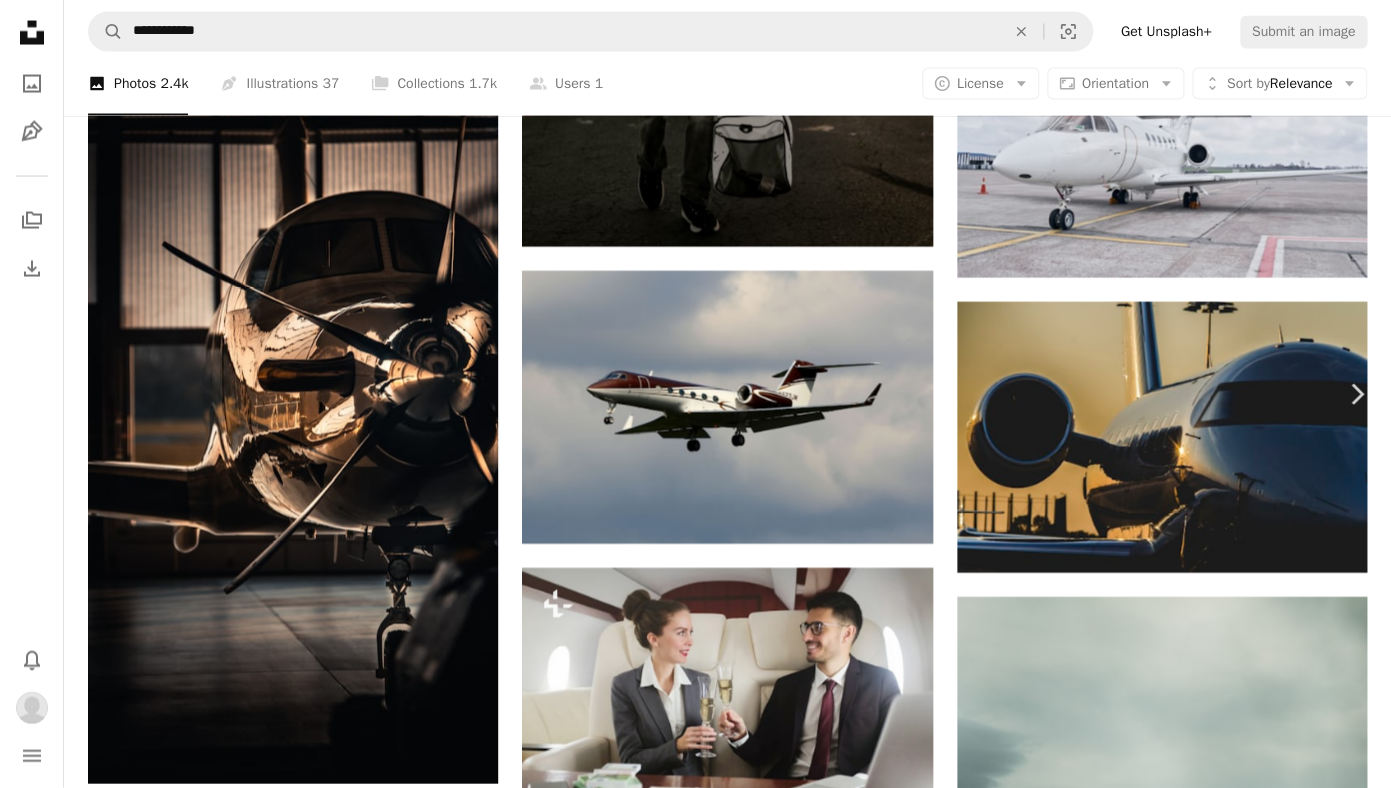click on "Chevron left" 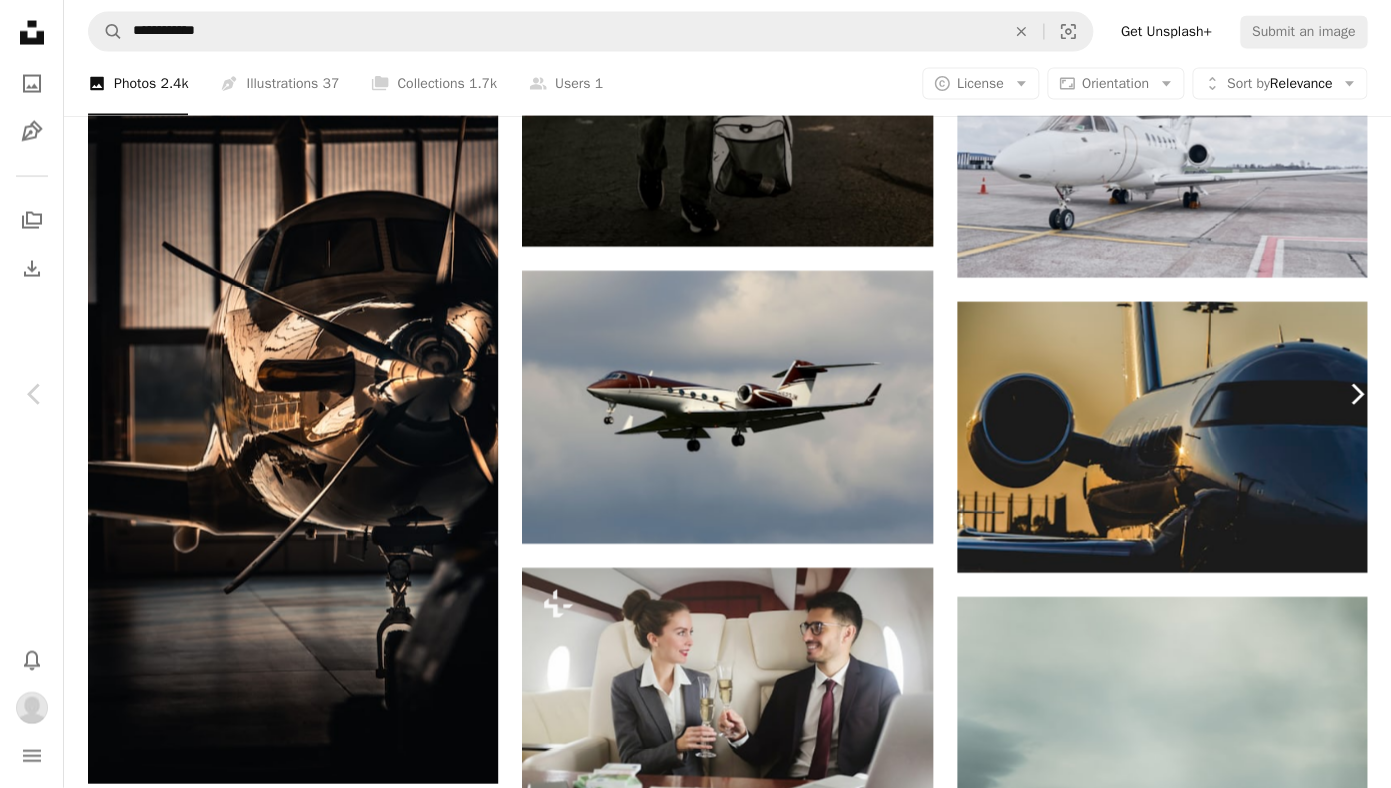 click on "Chevron right" 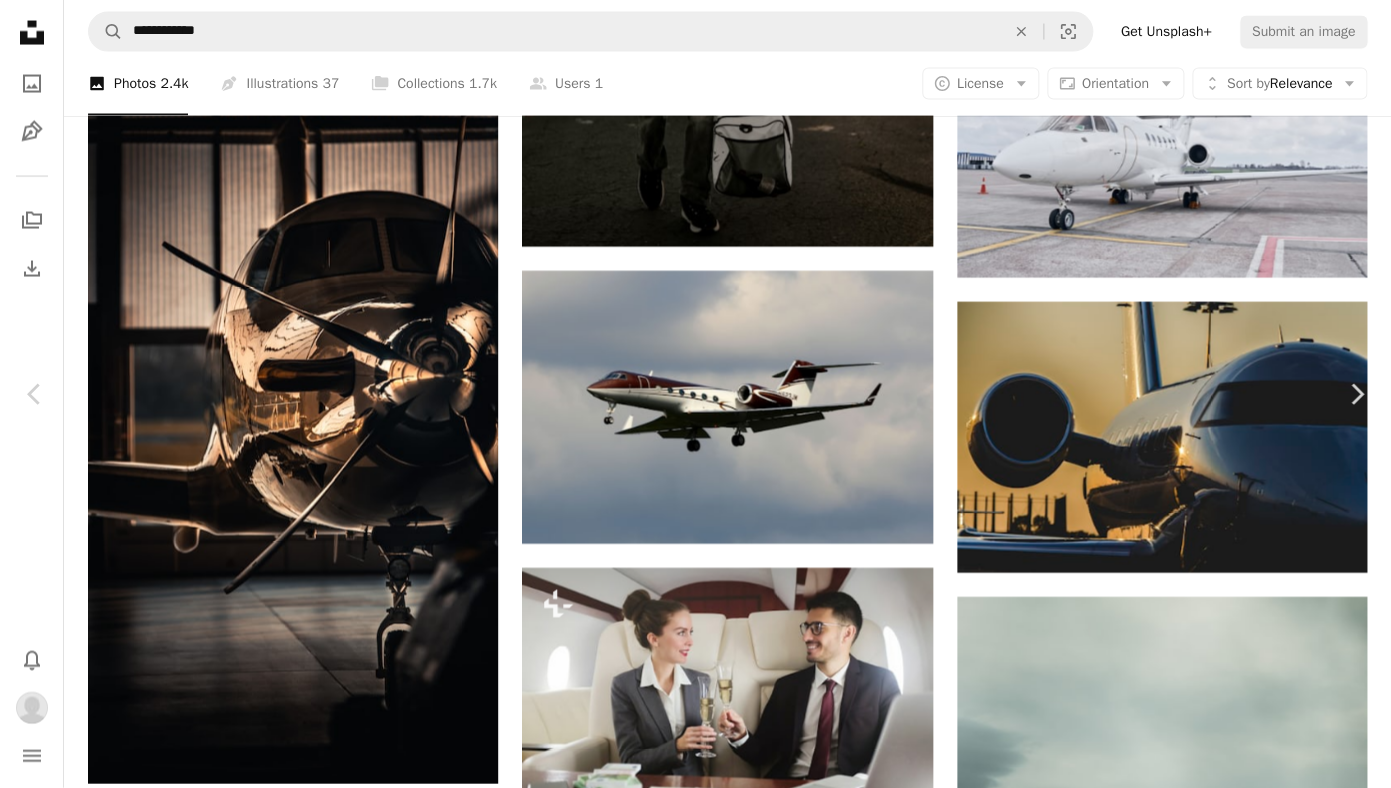 scroll, scrollTop: 43, scrollLeft: 0, axis: vertical 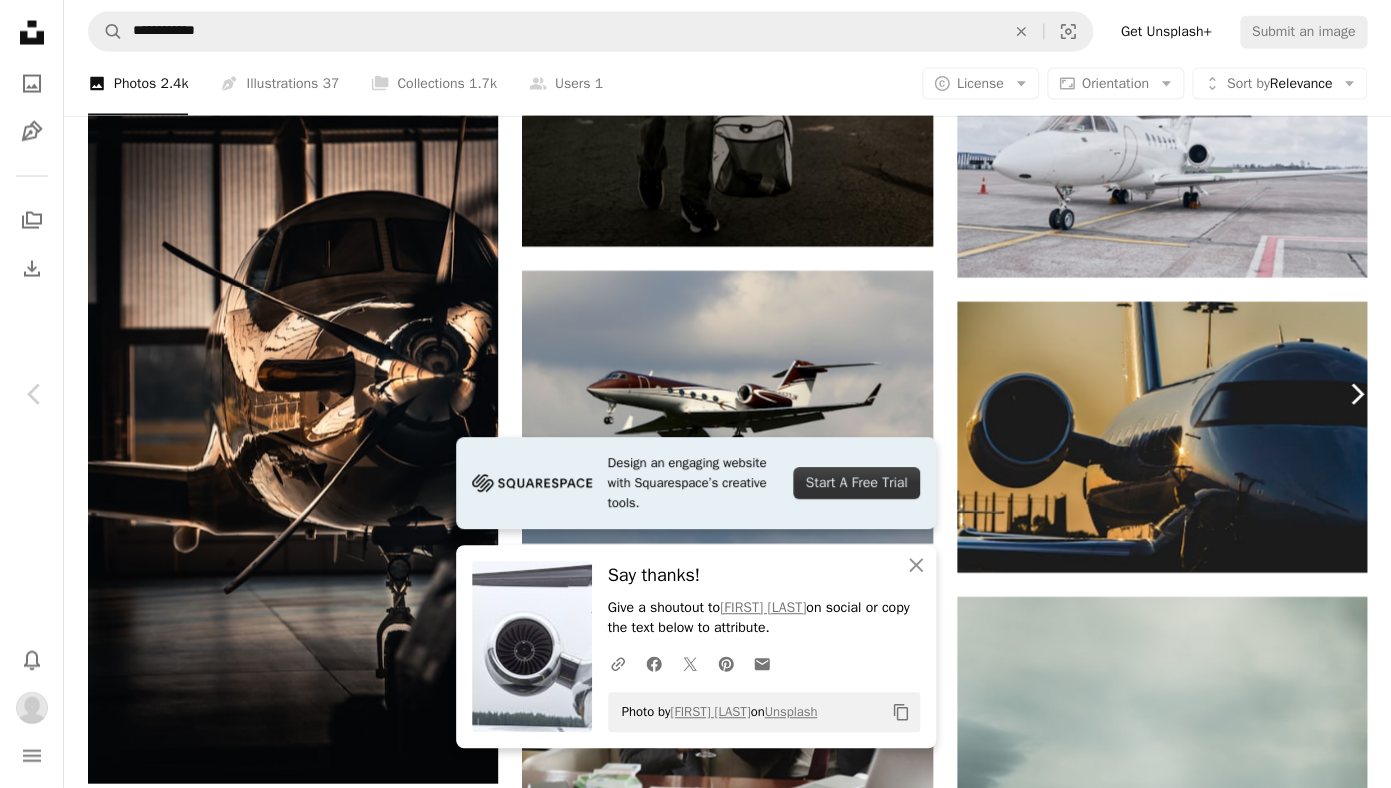 click on "Chevron right" 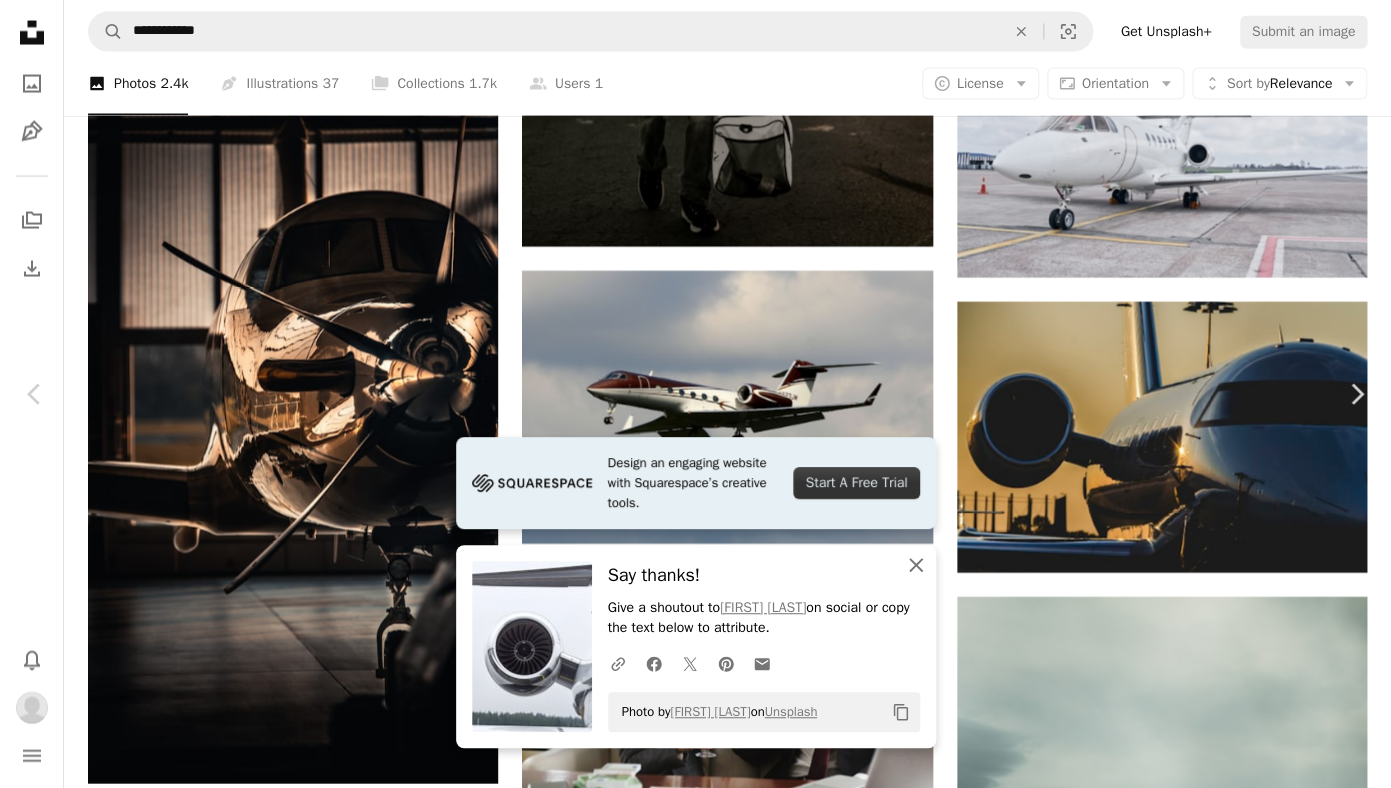 click on "An X shape" 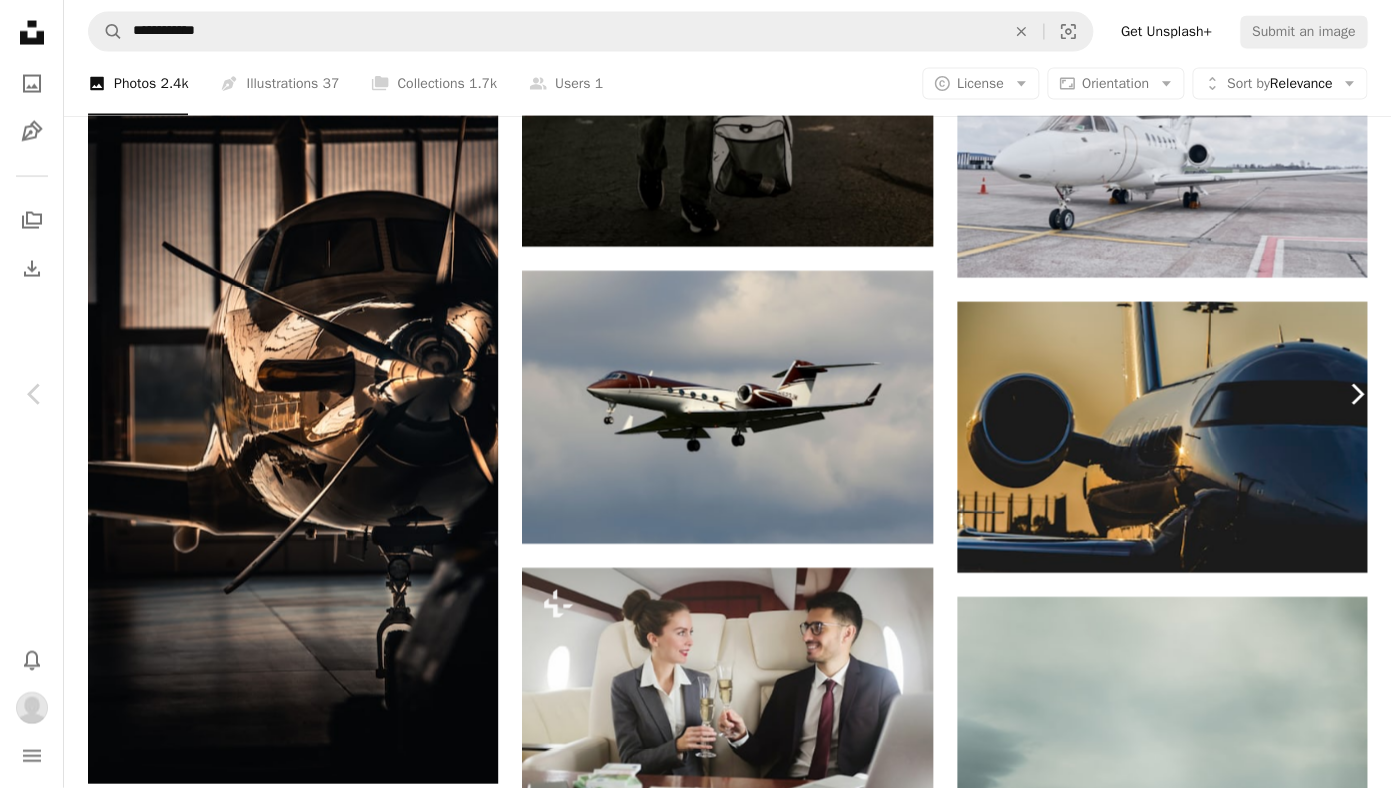 click on "Chevron right" 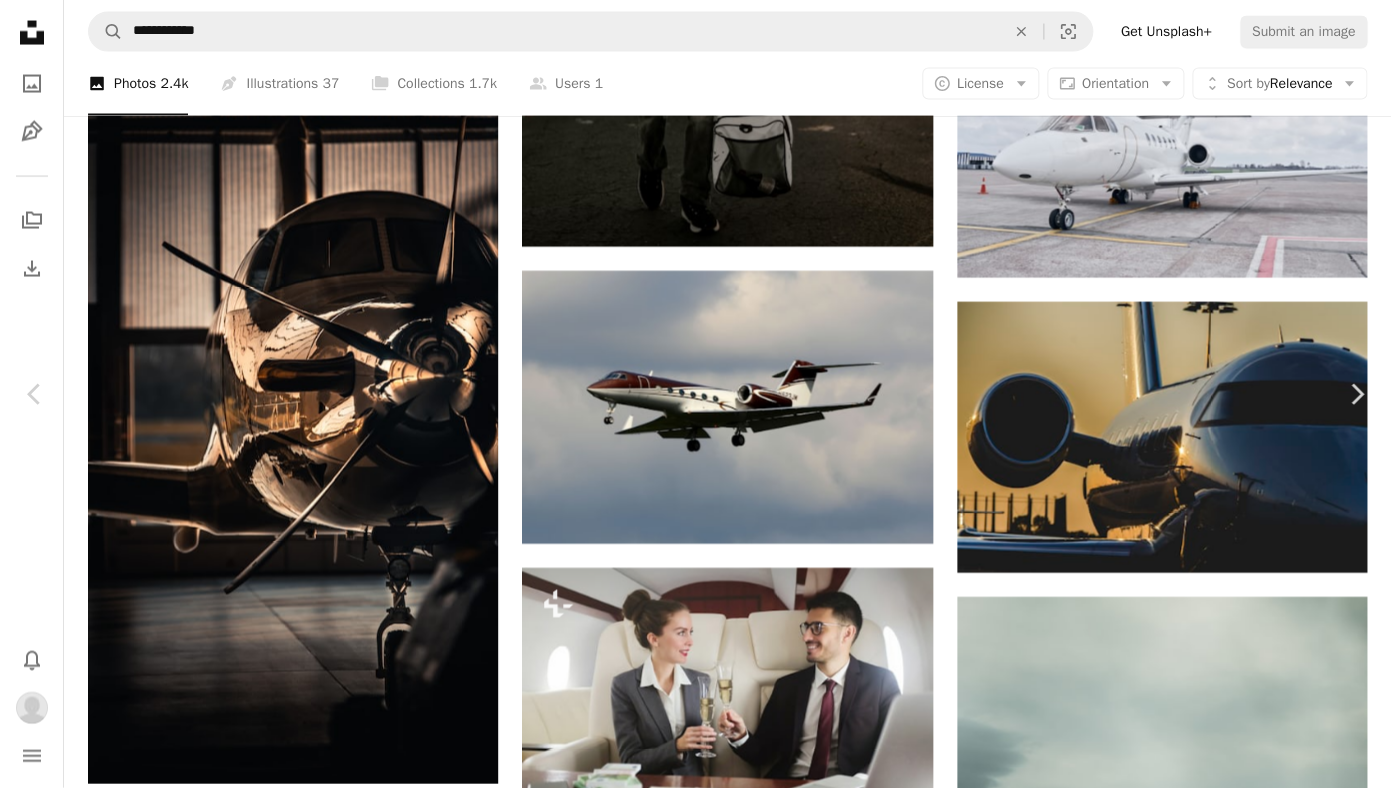 click on "Chevron down" 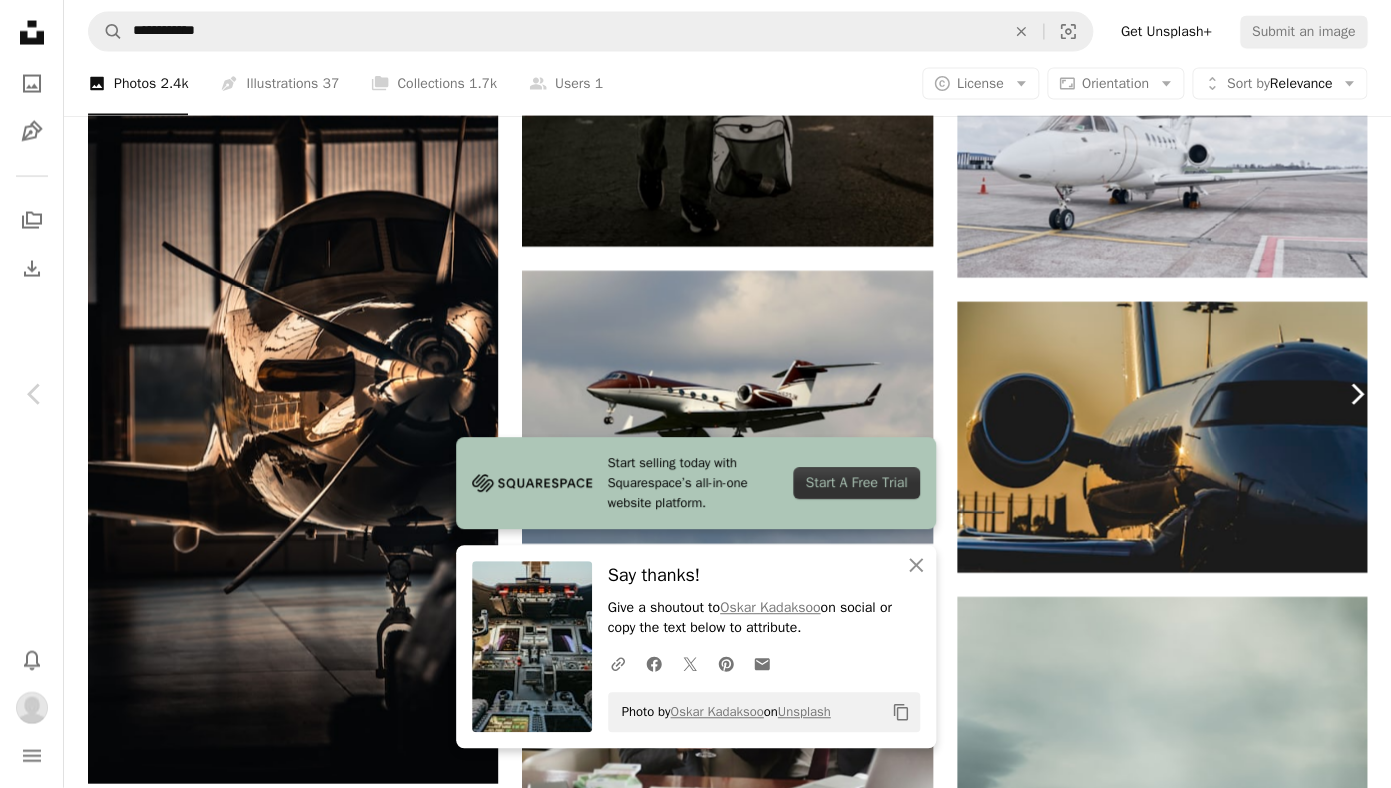 click on "Chevron right" 